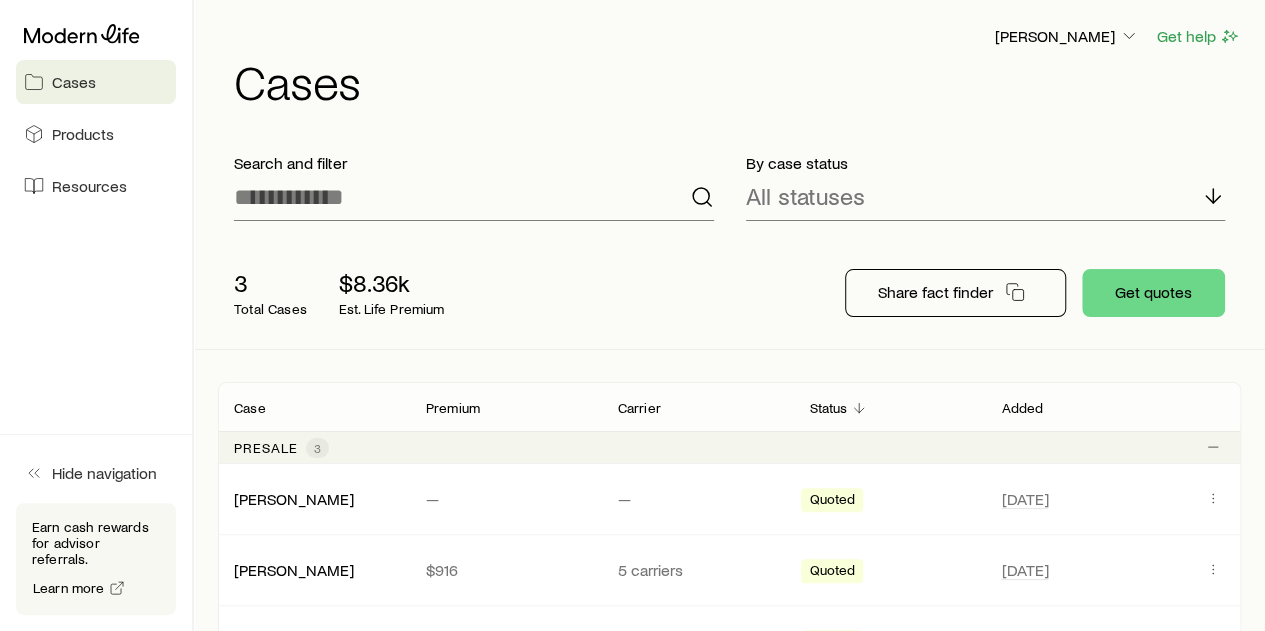 scroll, scrollTop: 200, scrollLeft: 0, axis: vertical 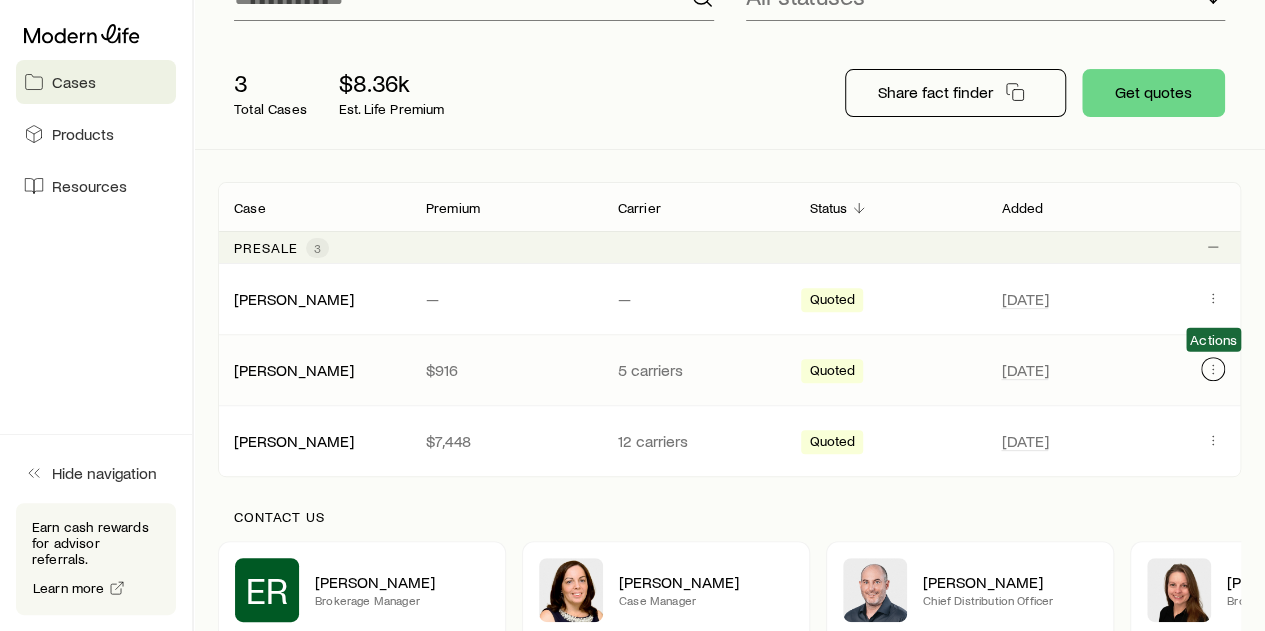 click 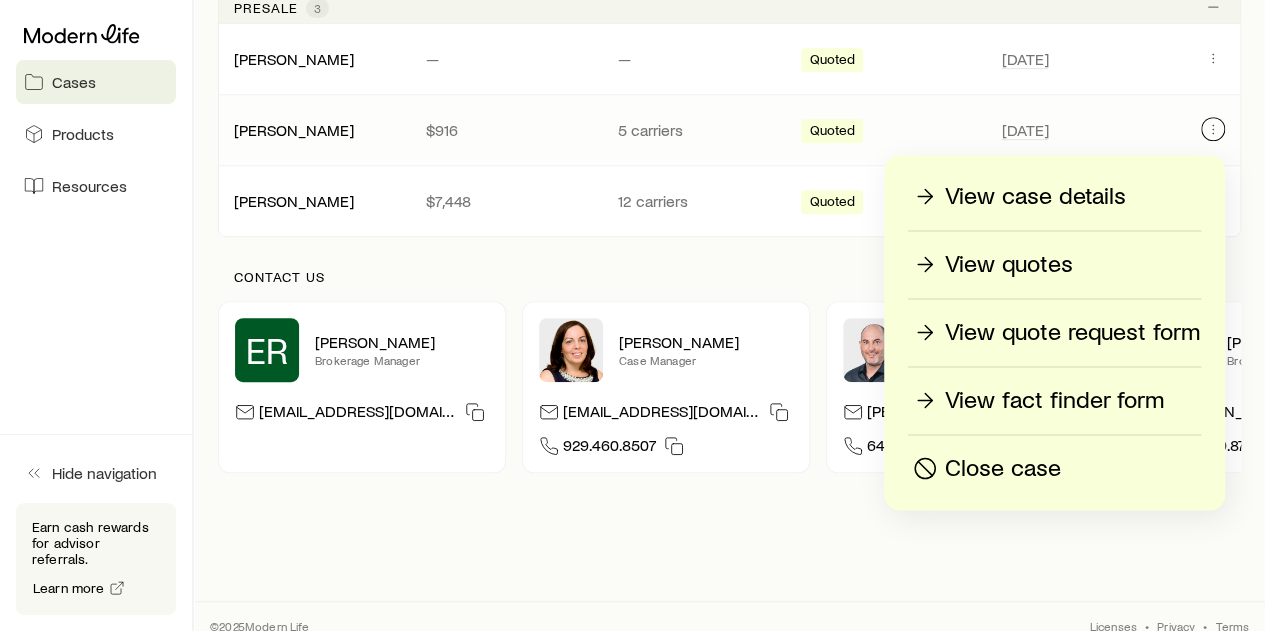 scroll, scrollTop: 471, scrollLeft: 0, axis: vertical 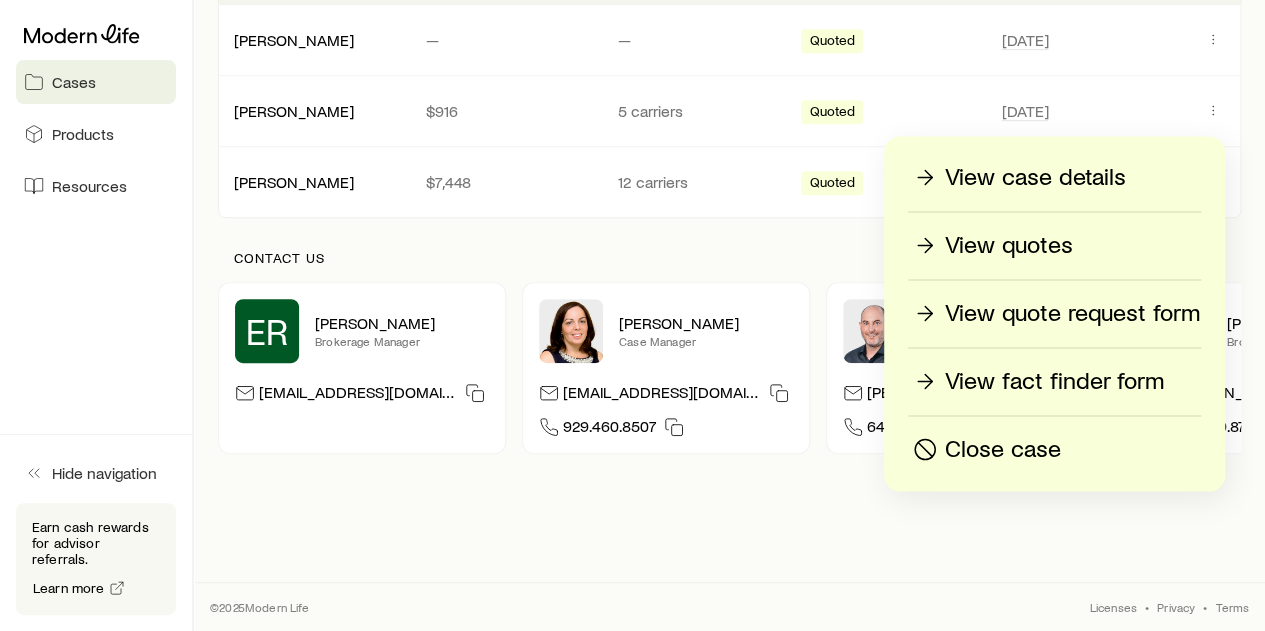 click on "View quotes" at bounding box center (1009, 245) 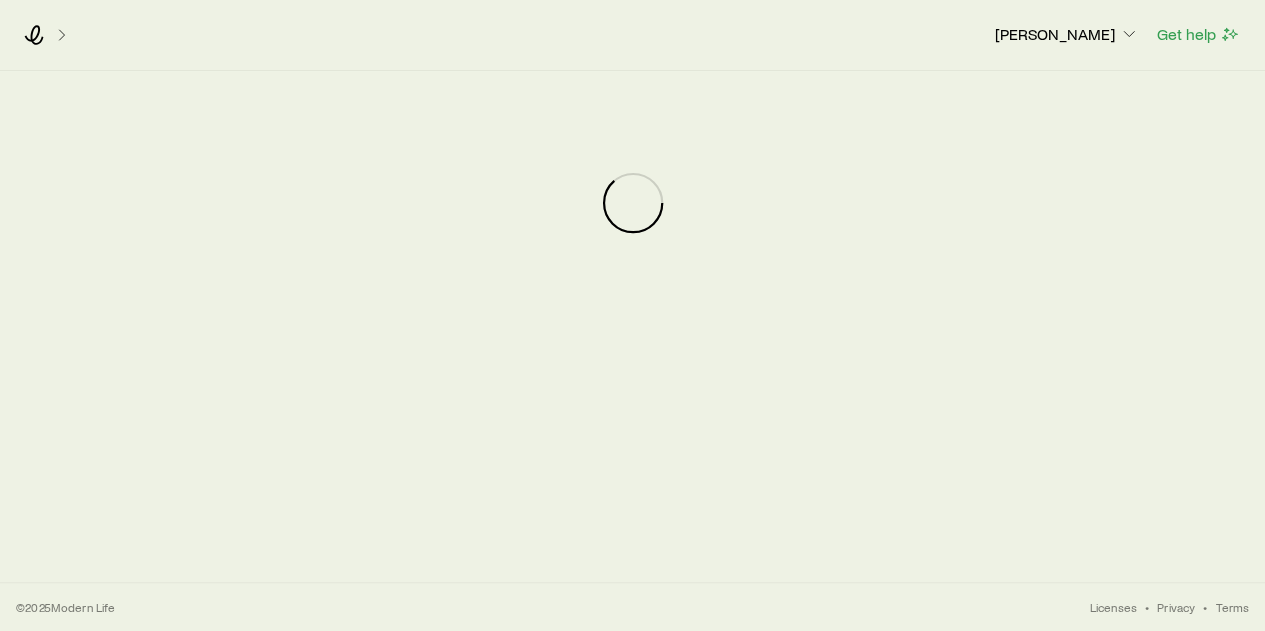 scroll, scrollTop: 0, scrollLeft: 0, axis: both 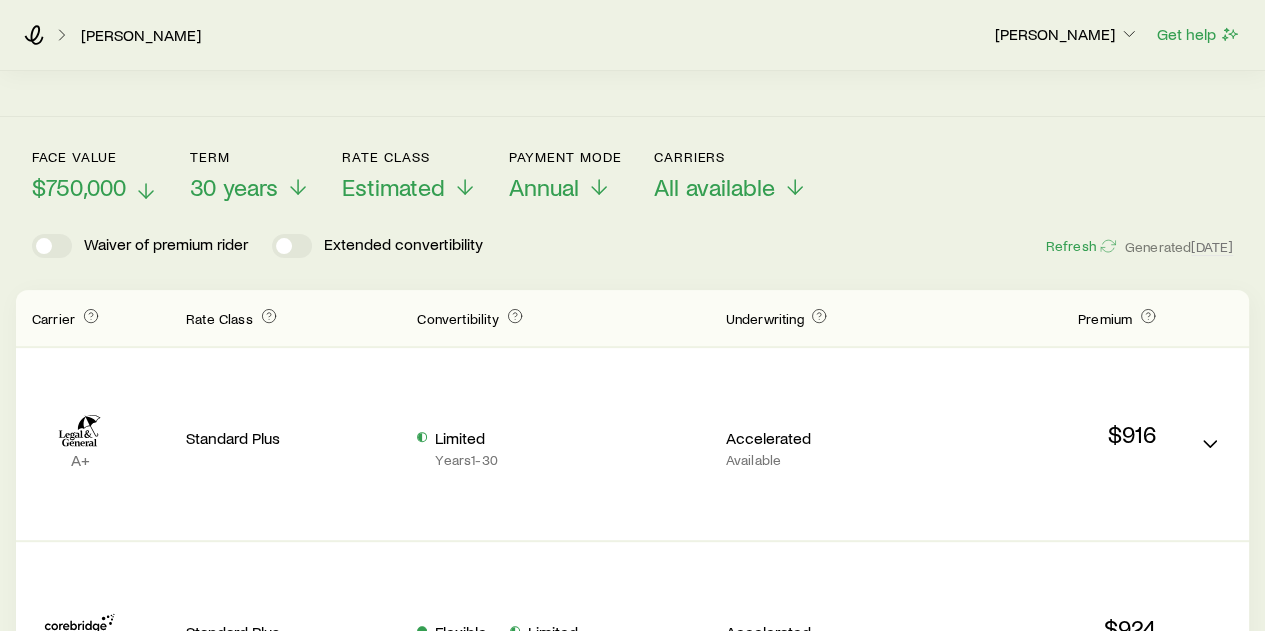 click on "$750,000" at bounding box center (79, 187) 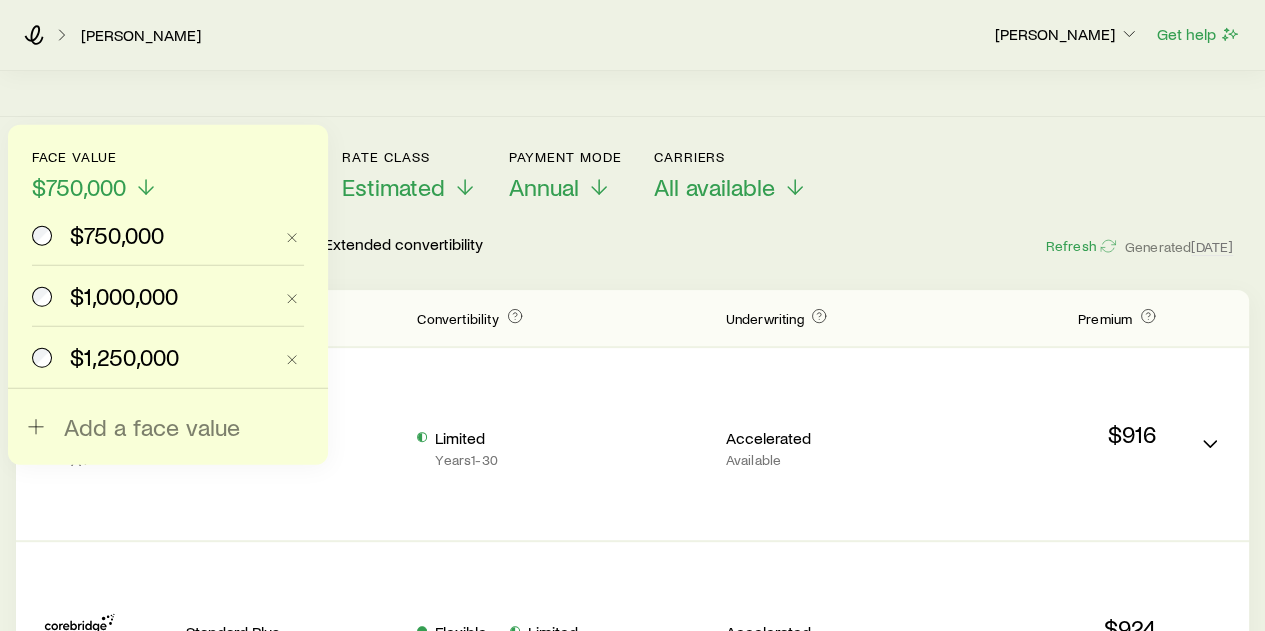 click on "$1,000,000" at bounding box center (152, 296) 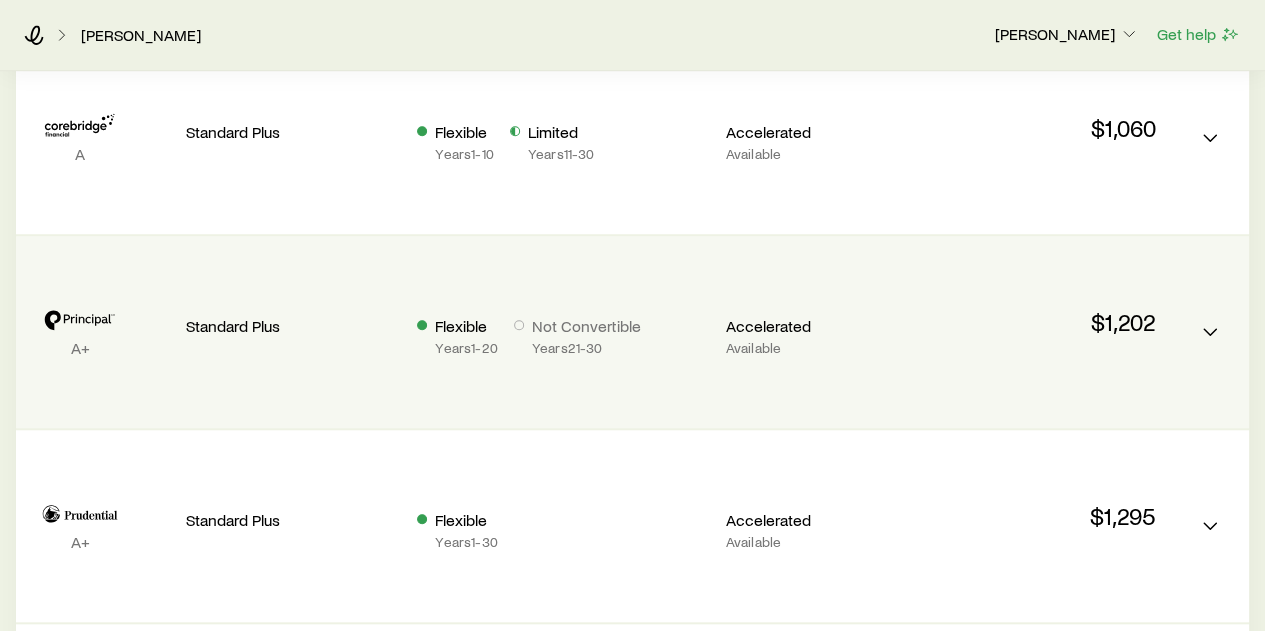 scroll, scrollTop: 400, scrollLeft: 0, axis: vertical 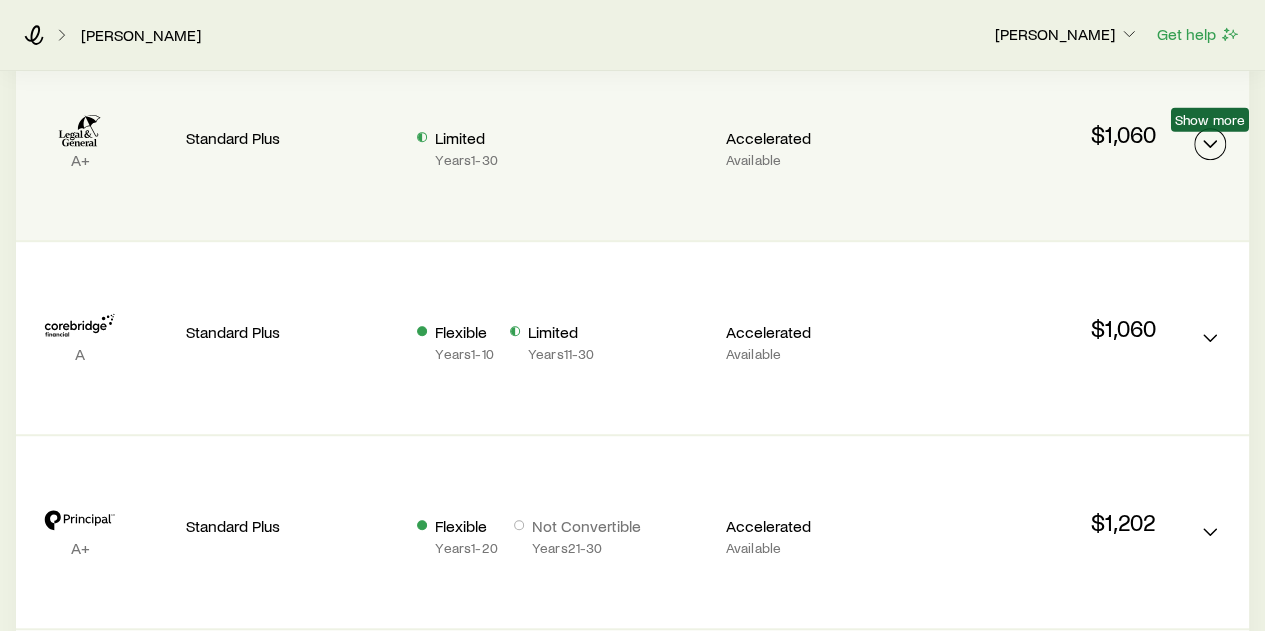 click 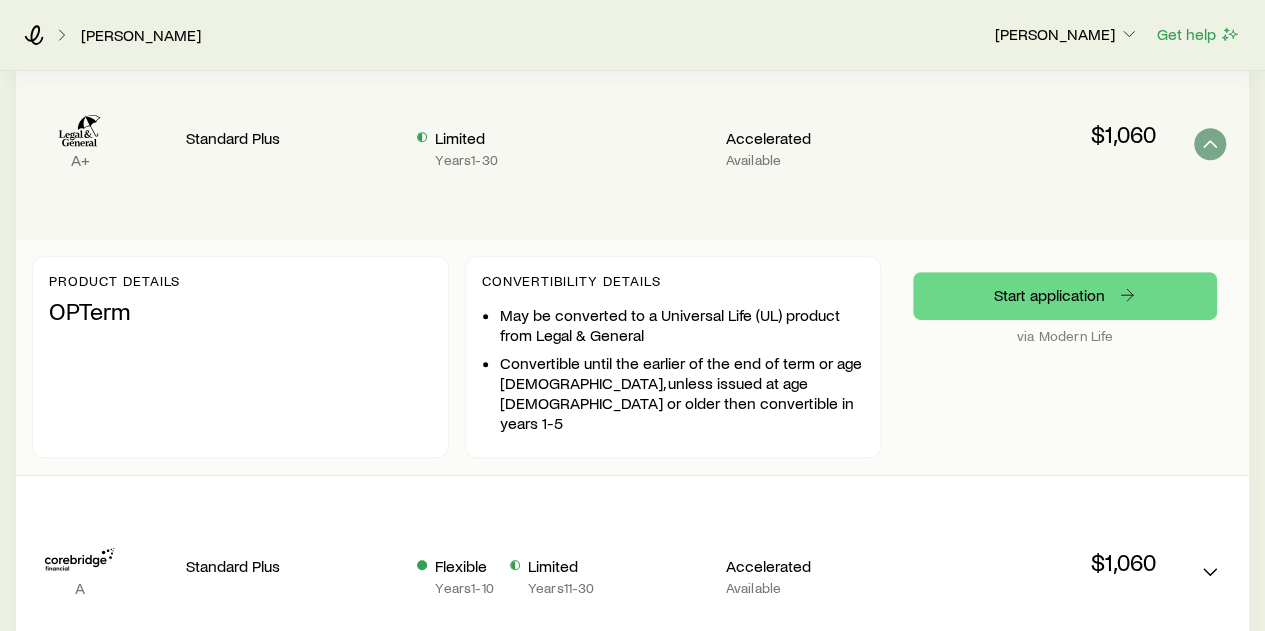 click at bounding box center (426, 150) 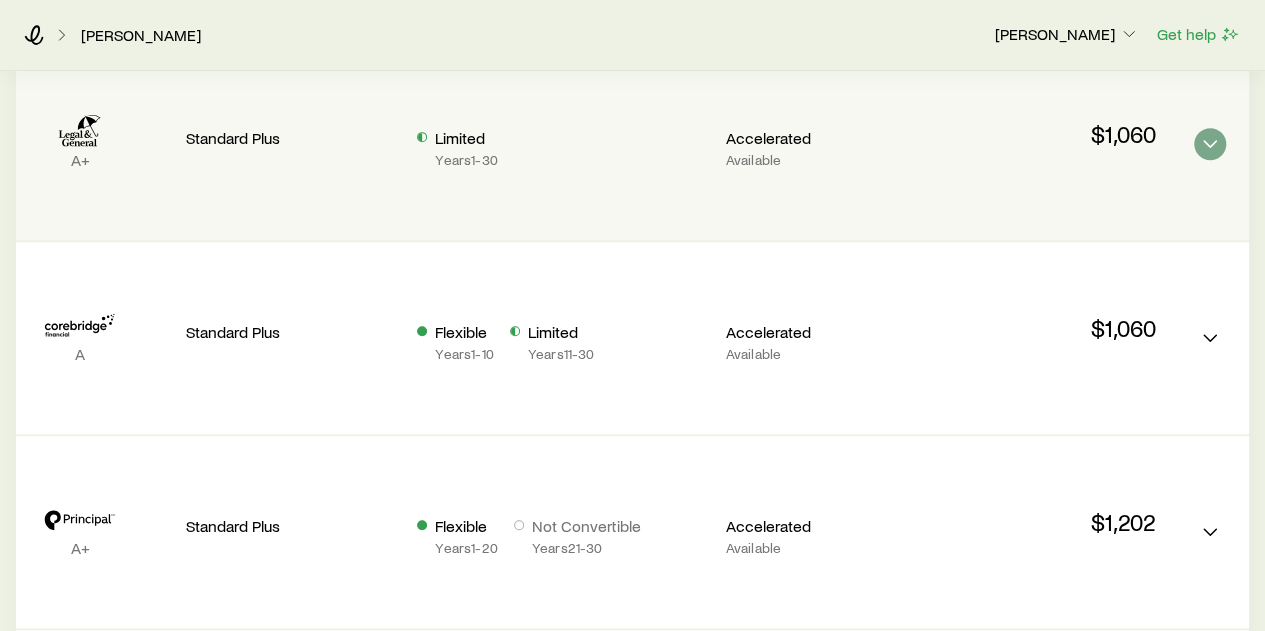 click at bounding box center [426, 150] 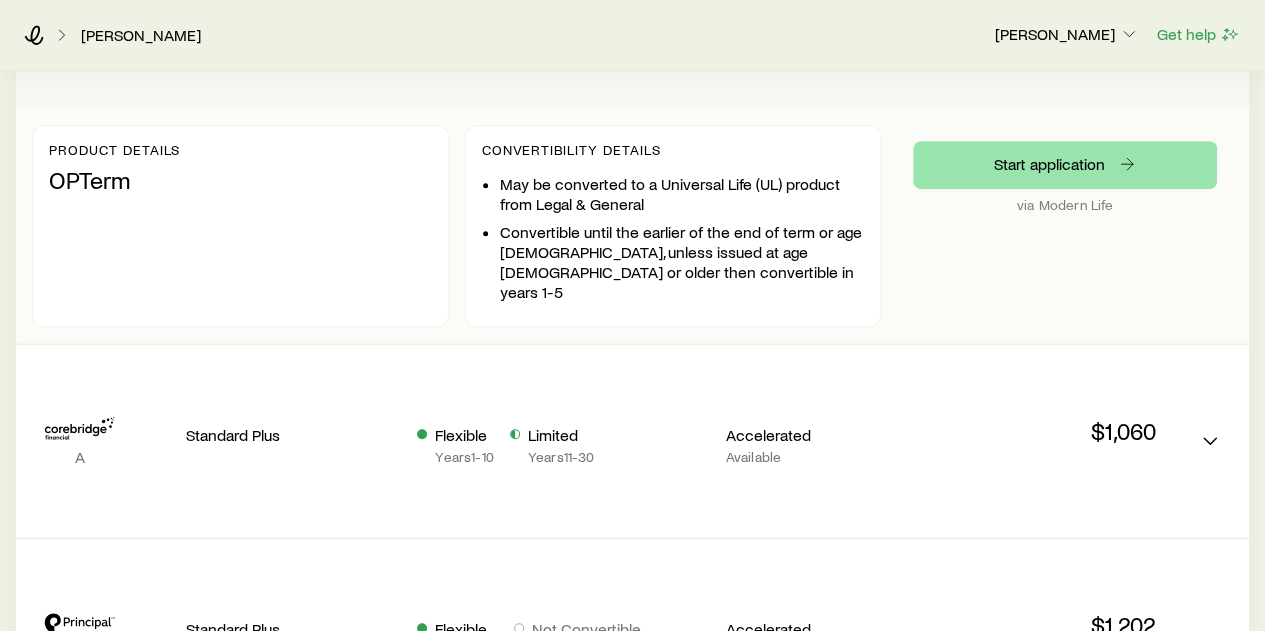 scroll, scrollTop: 700, scrollLeft: 0, axis: vertical 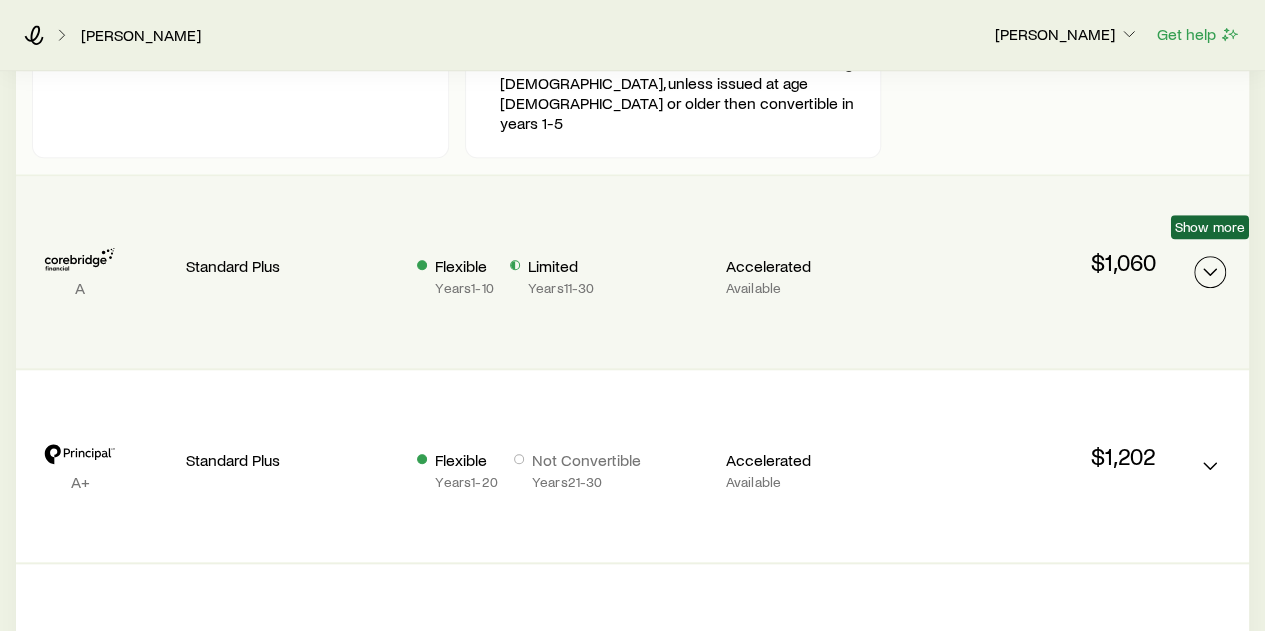 click 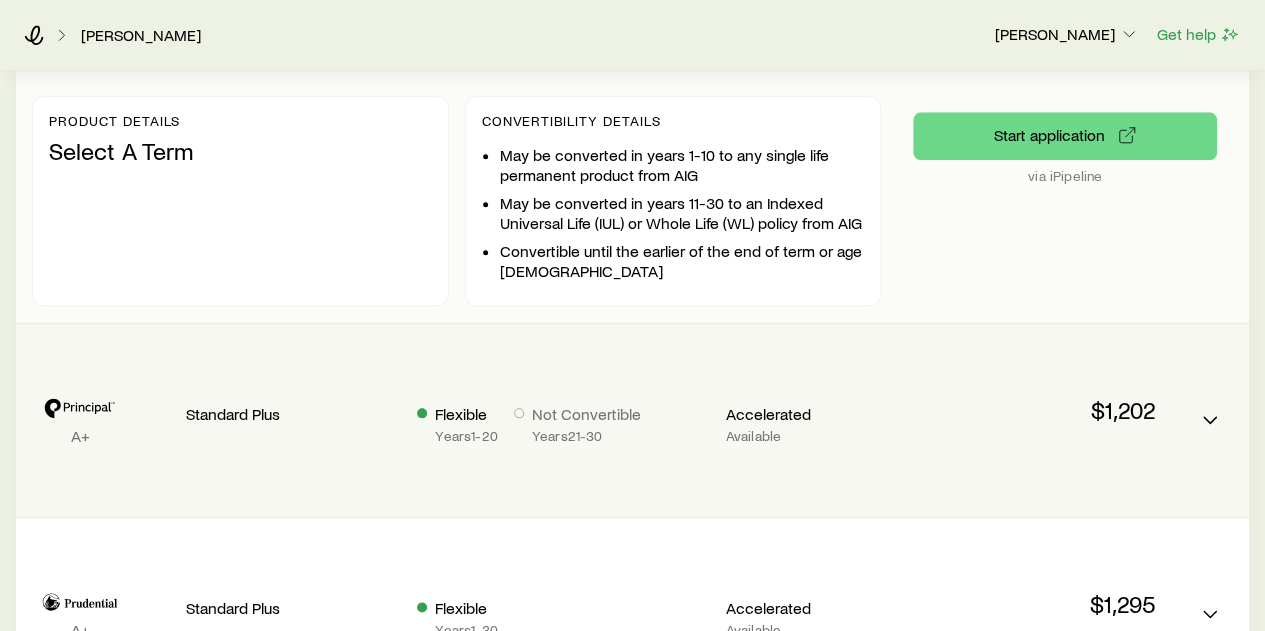 scroll, scrollTop: 1100, scrollLeft: 0, axis: vertical 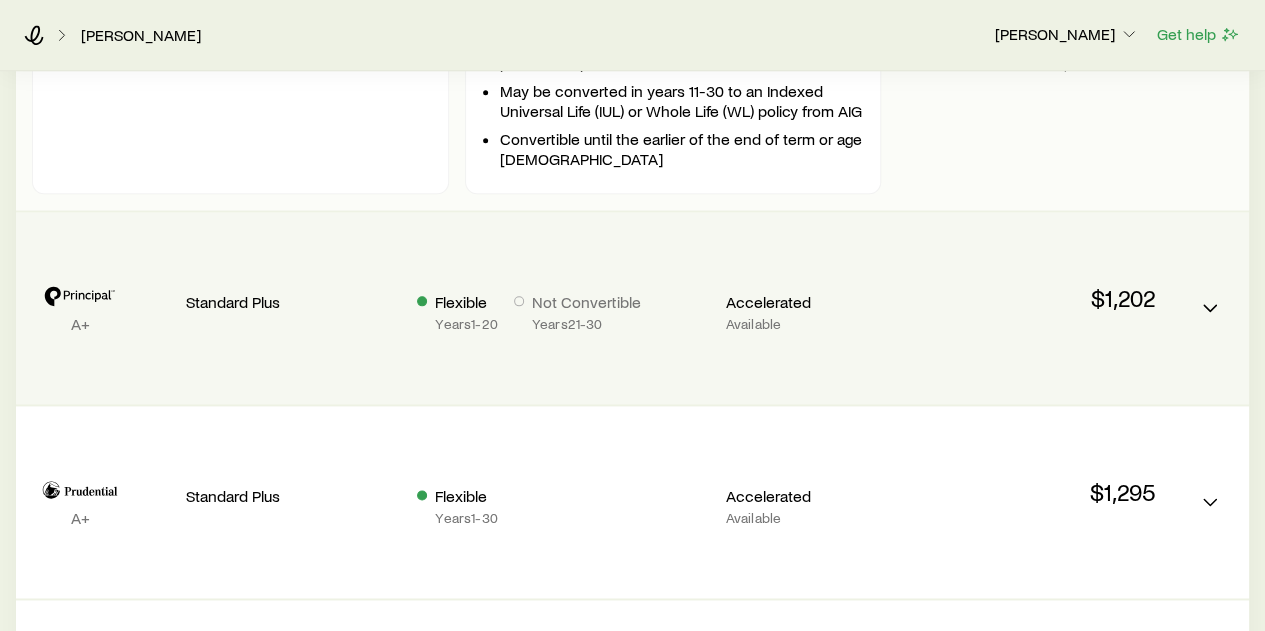 click on "A+ Standard Plus Flexible Years  1 - 20 Not Convertible Years  21 - 30 Accelerated Available $1,202" at bounding box center (632, 308) 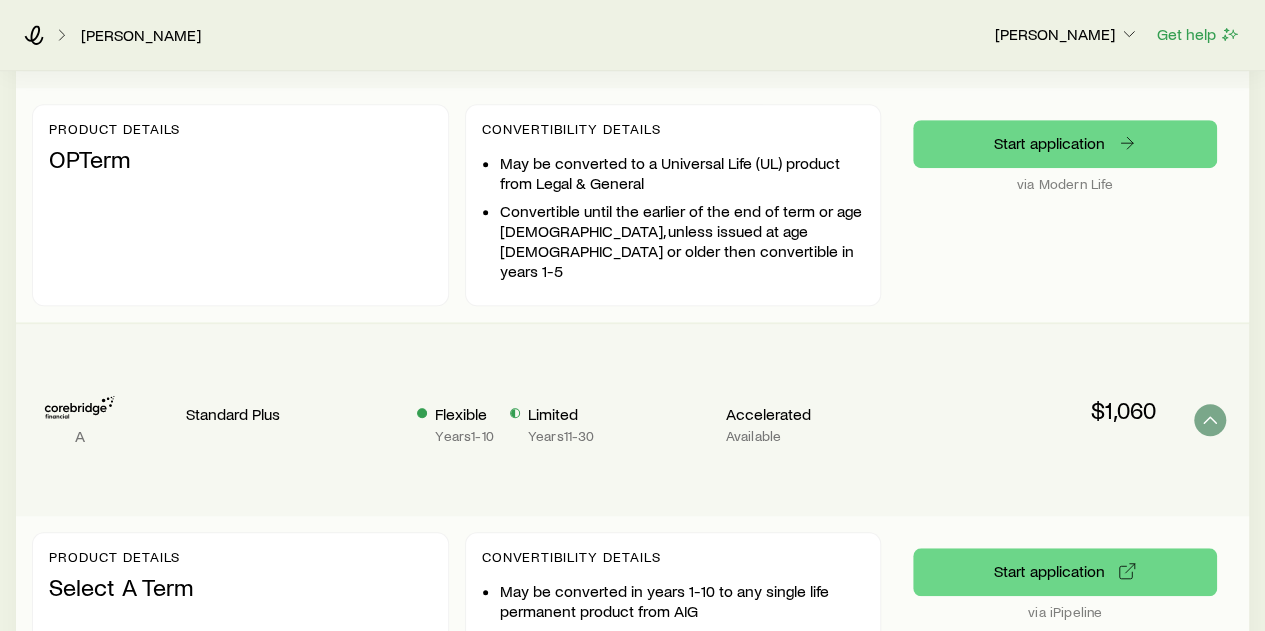 scroll, scrollTop: 500, scrollLeft: 0, axis: vertical 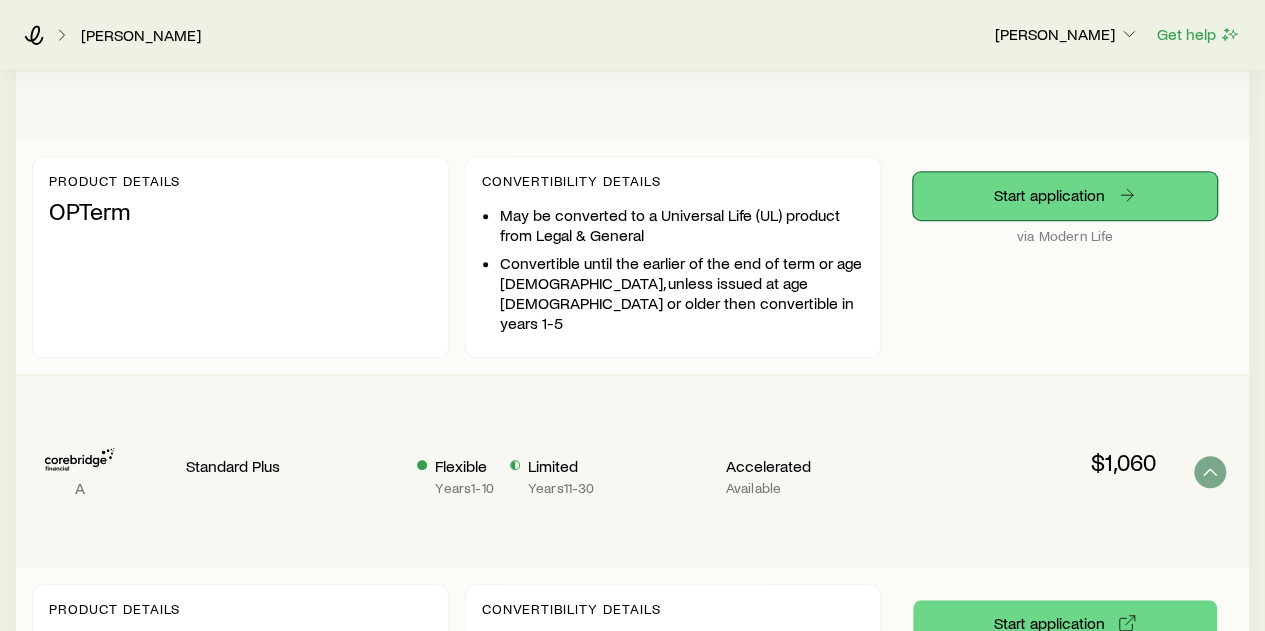 click on "Start application" at bounding box center [1065, 196] 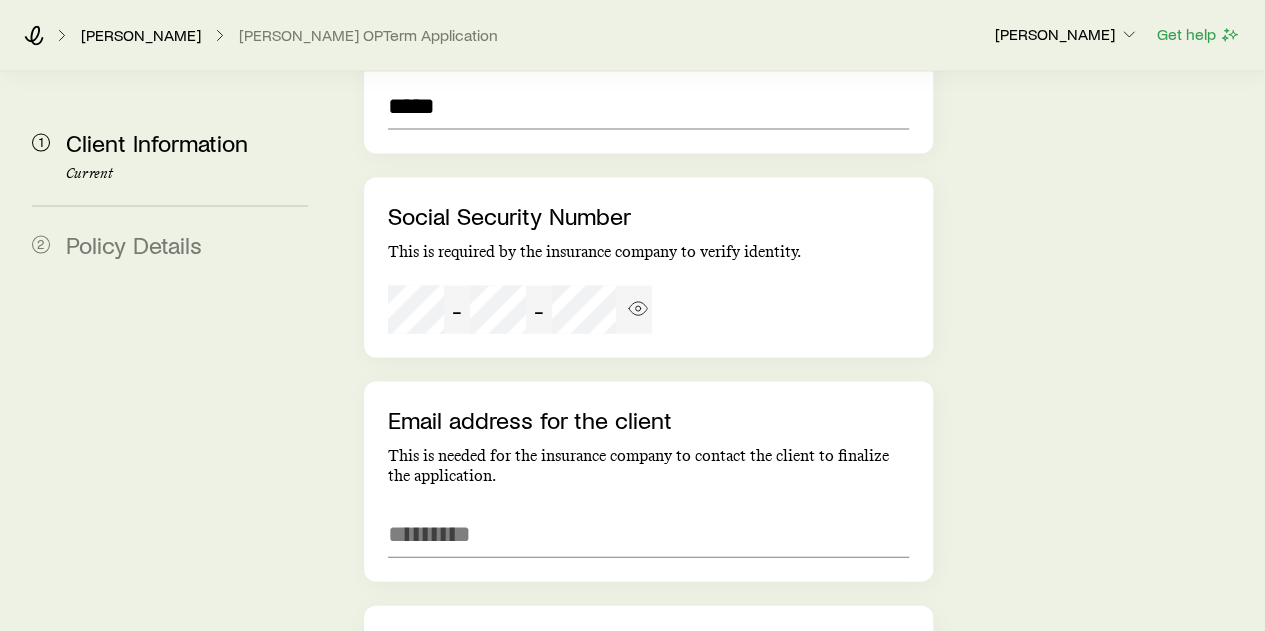 scroll, scrollTop: 1800, scrollLeft: 0, axis: vertical 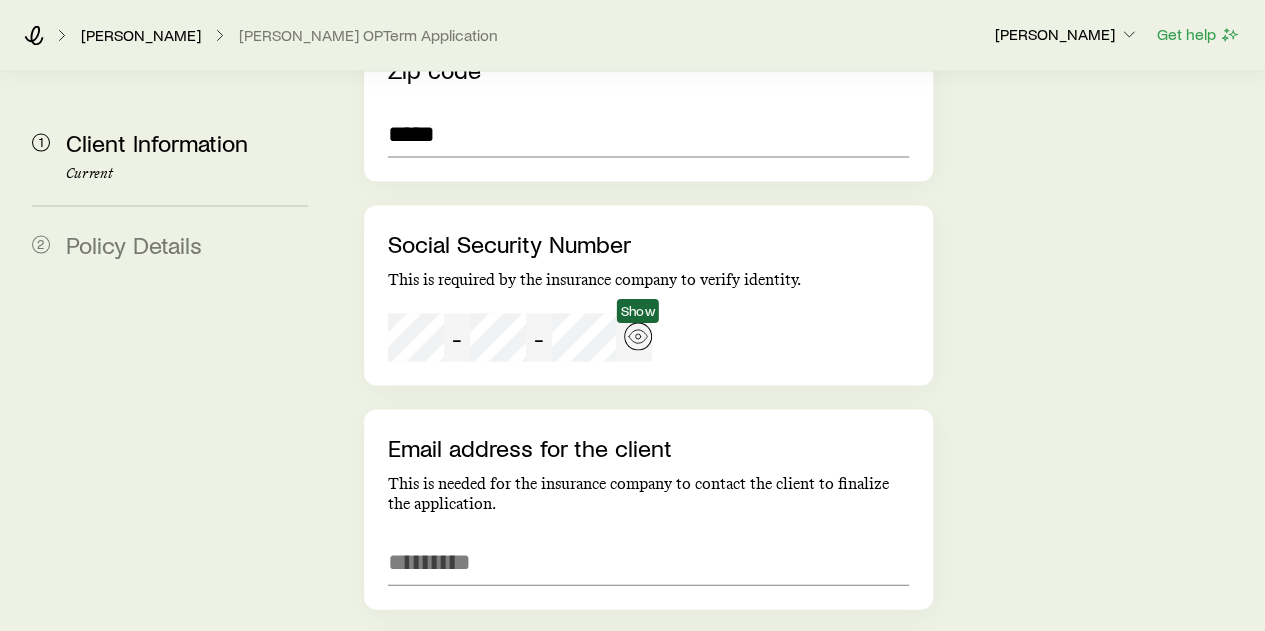 click 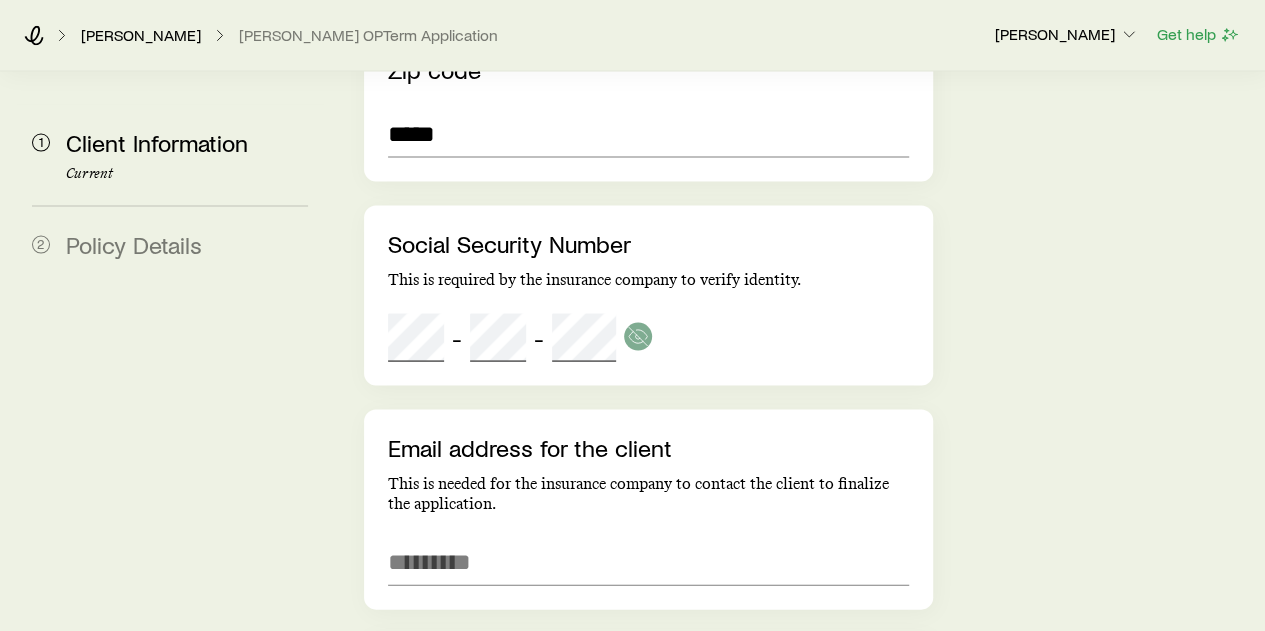 click on "- -" at bounding box center (648, 337) 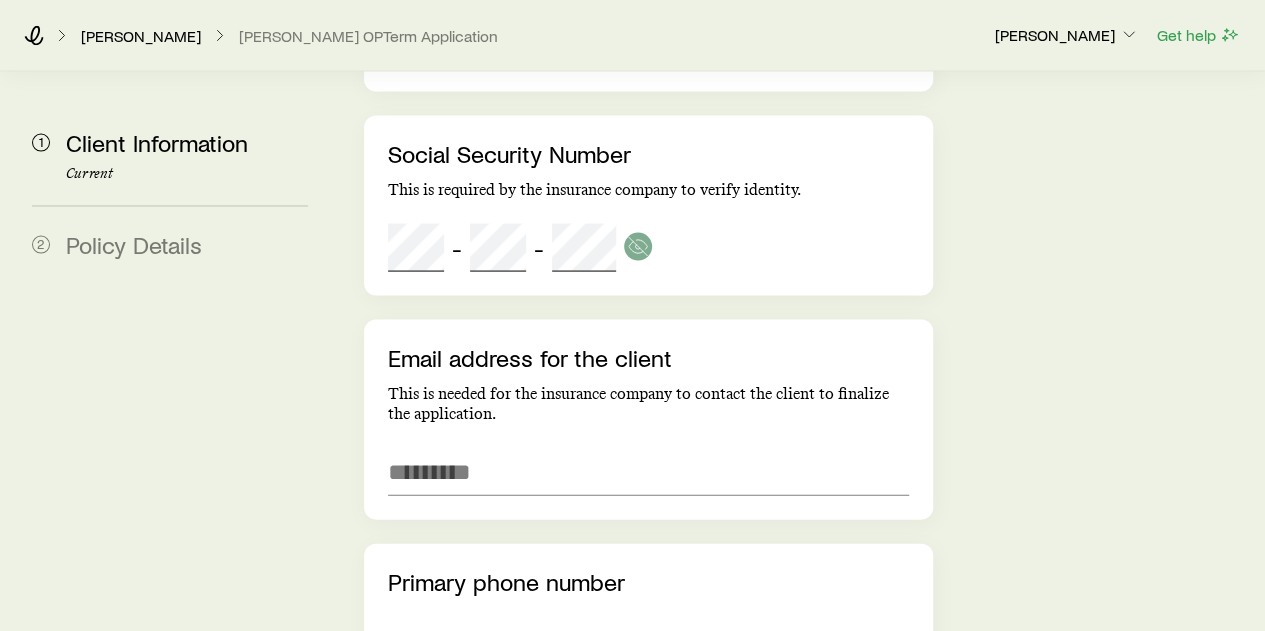 scroll, scrollTop: 2000, scrollLeft: 0, axis: vertical 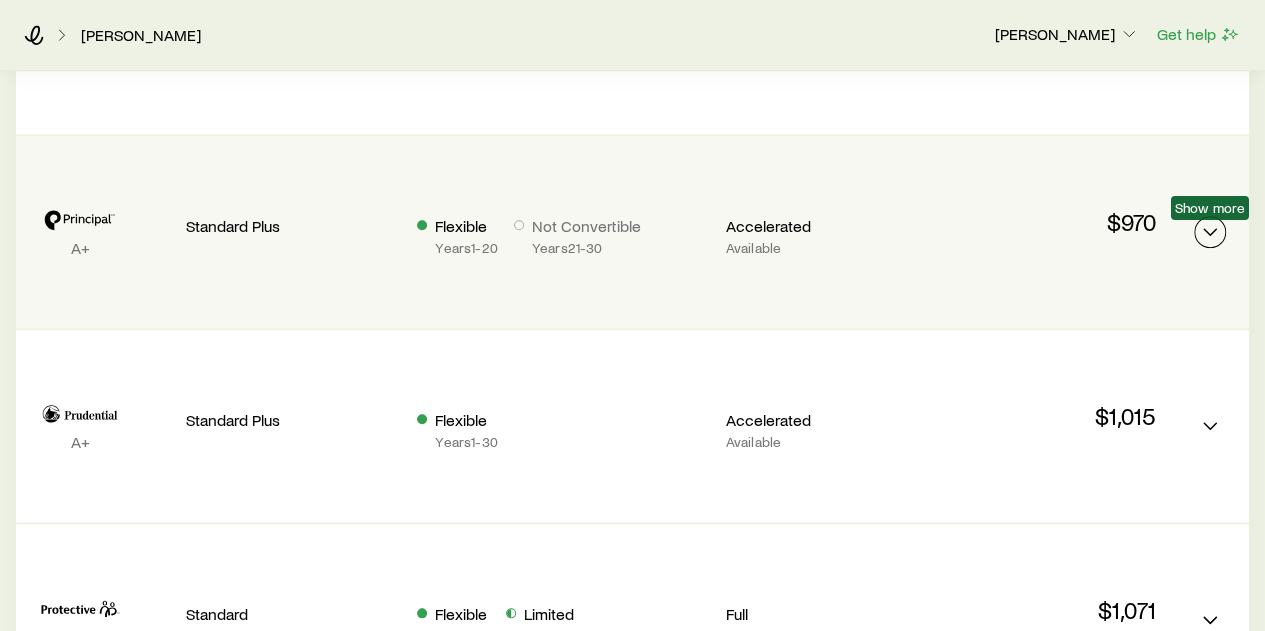 click 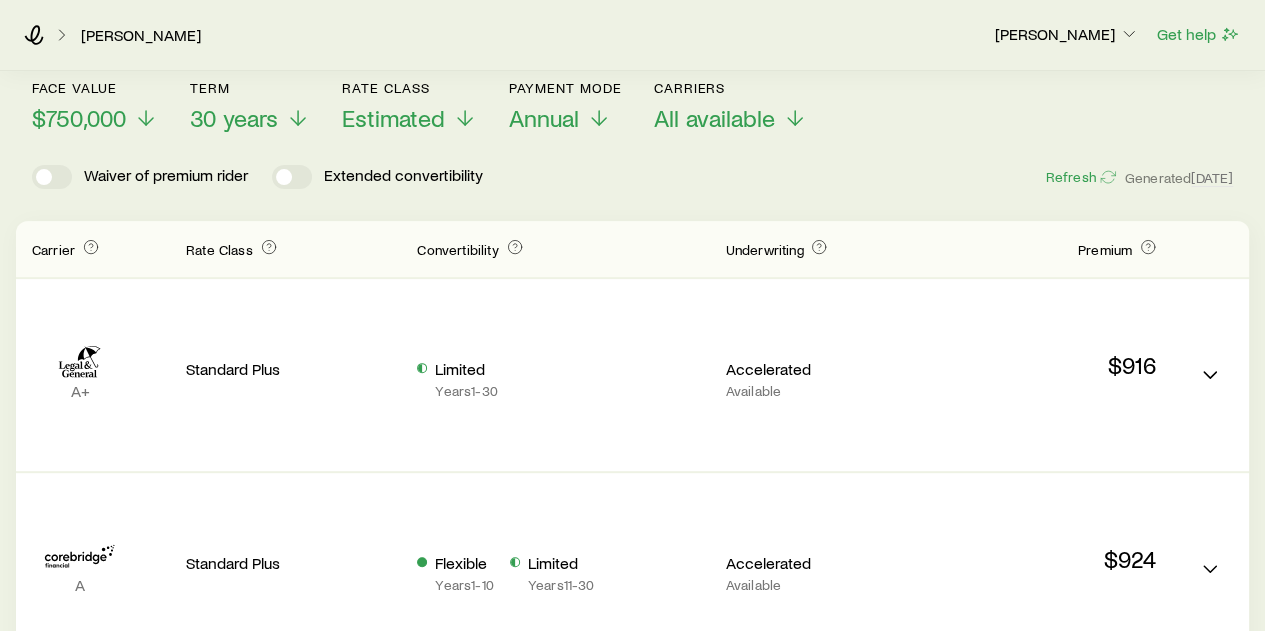 scroll, scrollTop: 0, scrollLeft: 0, axis: both 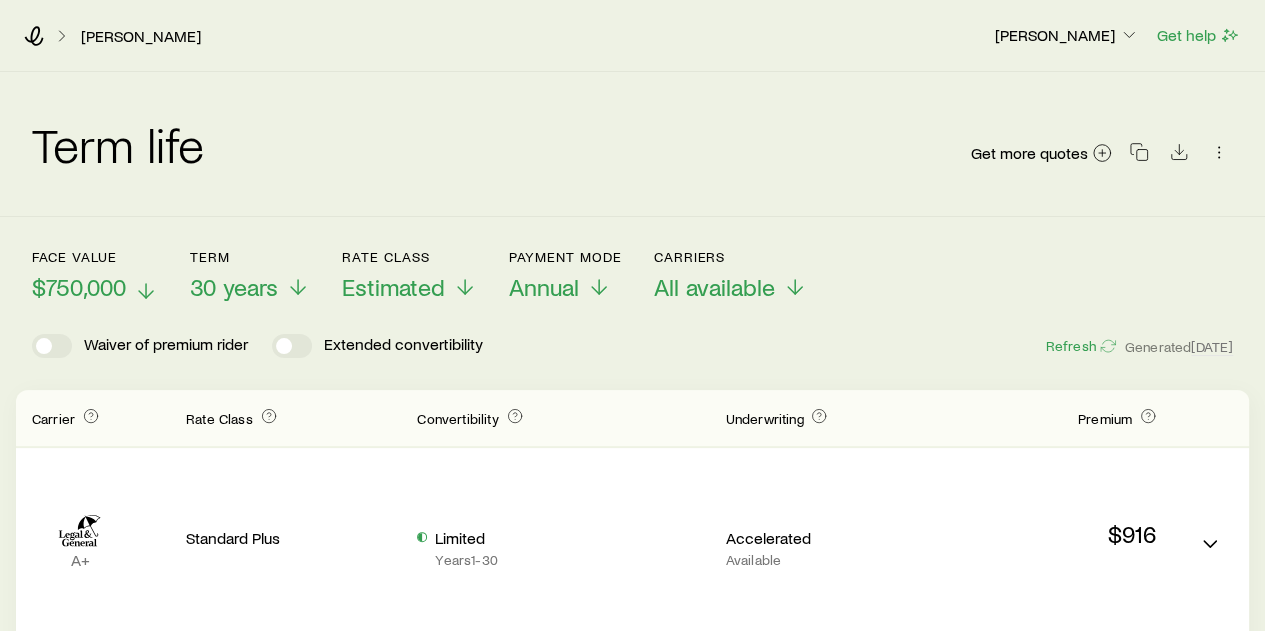 click on "$750,000" at bounding box center [79, 287] 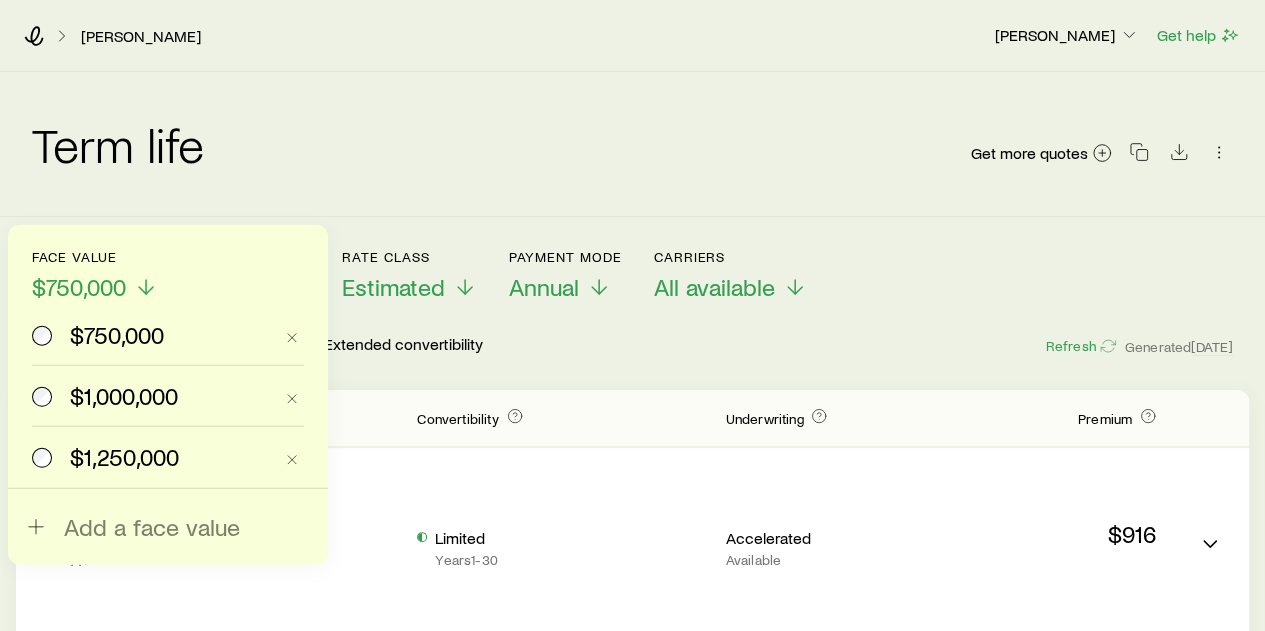 click on "$1,000,000" at bounding box center [124, 396] 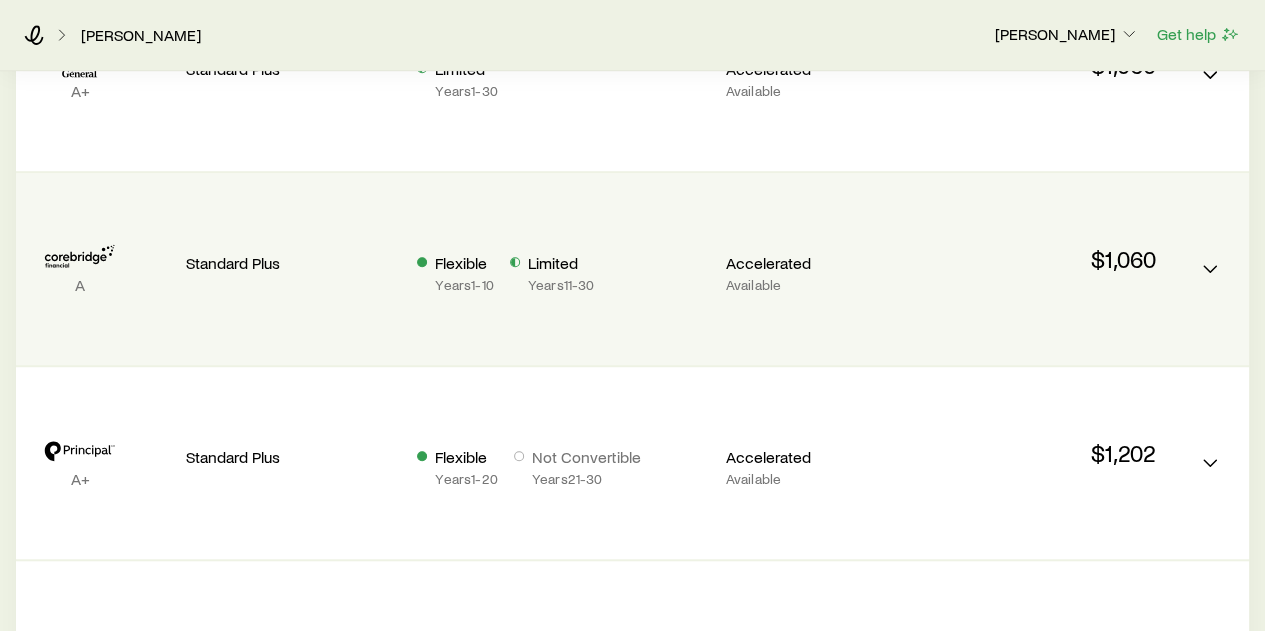 scroll, scrollTop: 500, scrollLeft: 0, axis: vertical 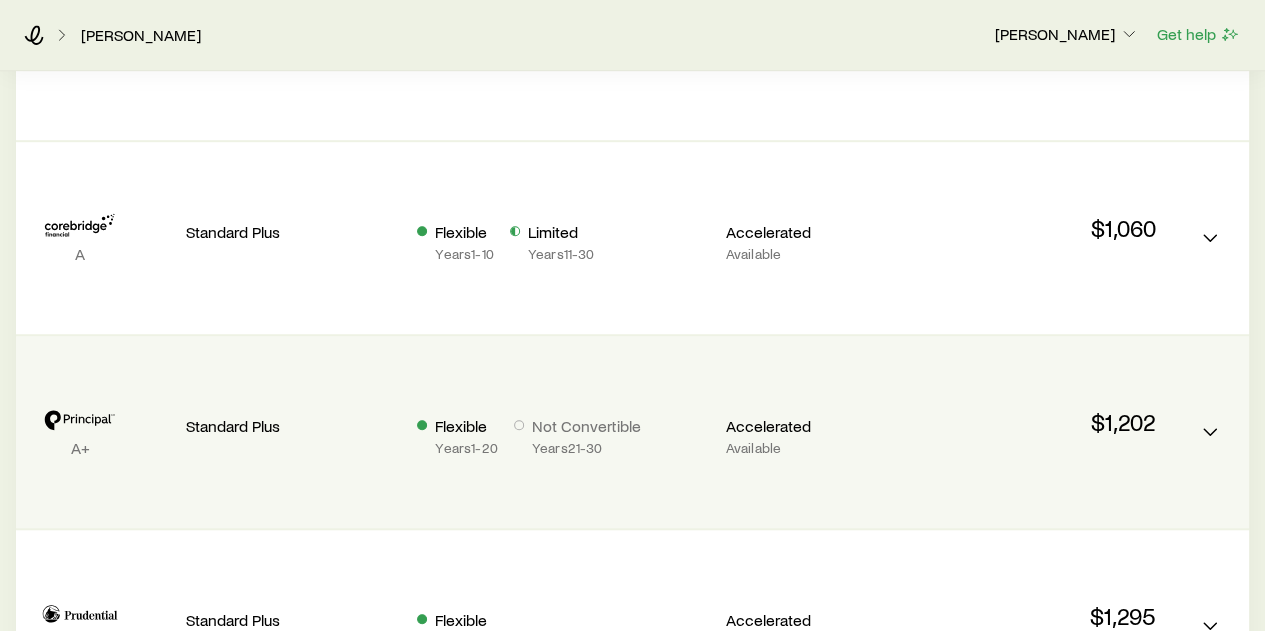 click on "$1,202" at bounding box center [1018, 422] 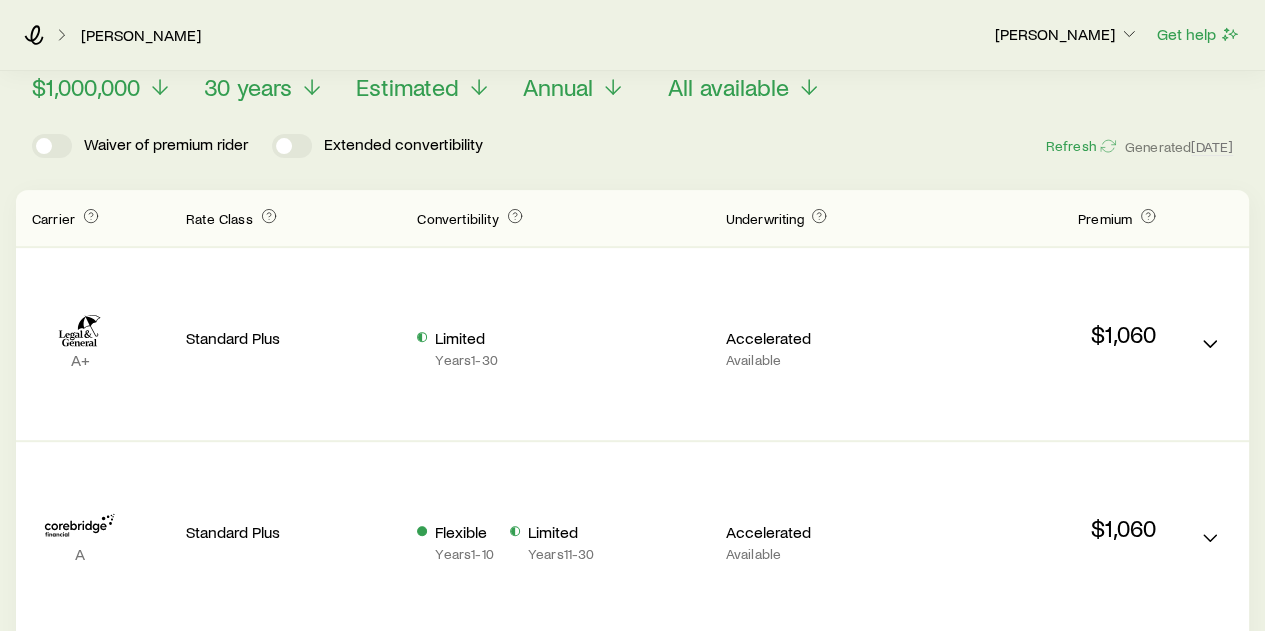 scroll, scrollTop: 0, scrollLeft: 0, axis: both 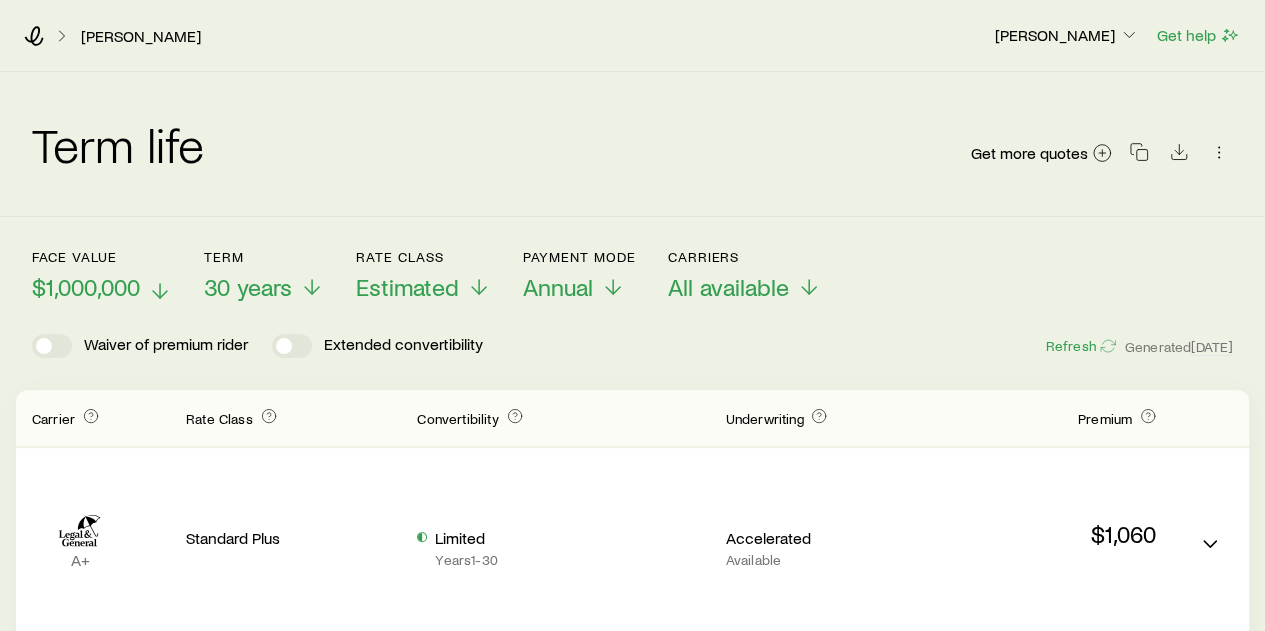 click on "$1,000,000" at bounding box center [86, 287] 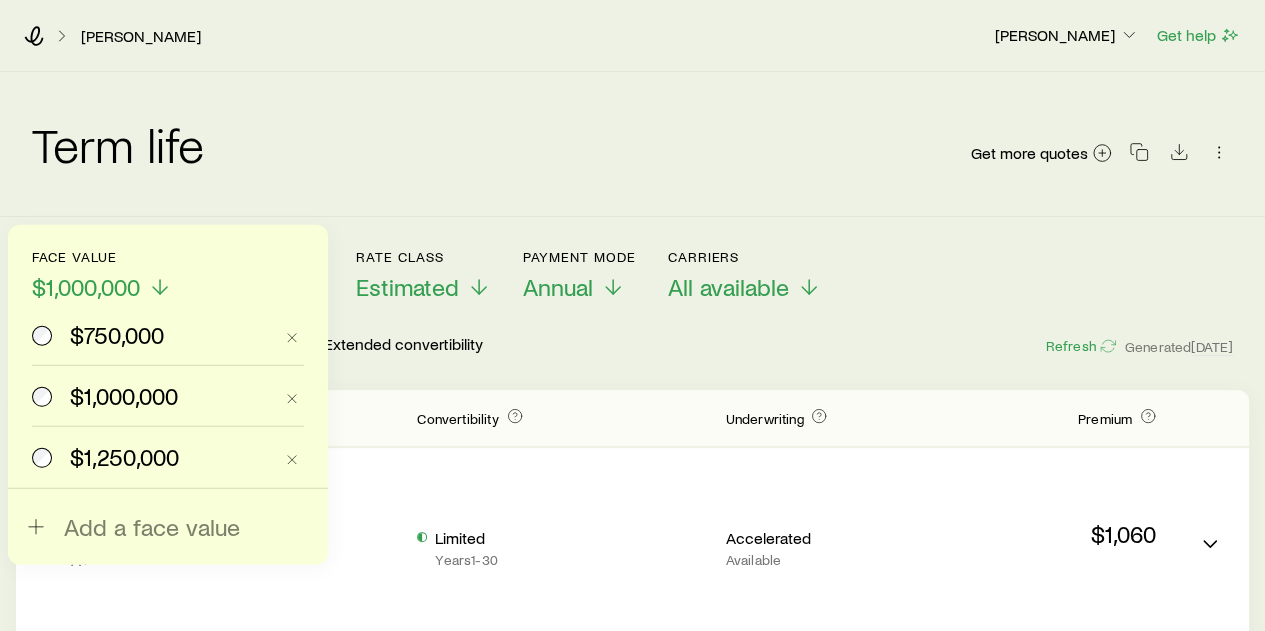 click on "$750,000" at bounding box center [117, 335] 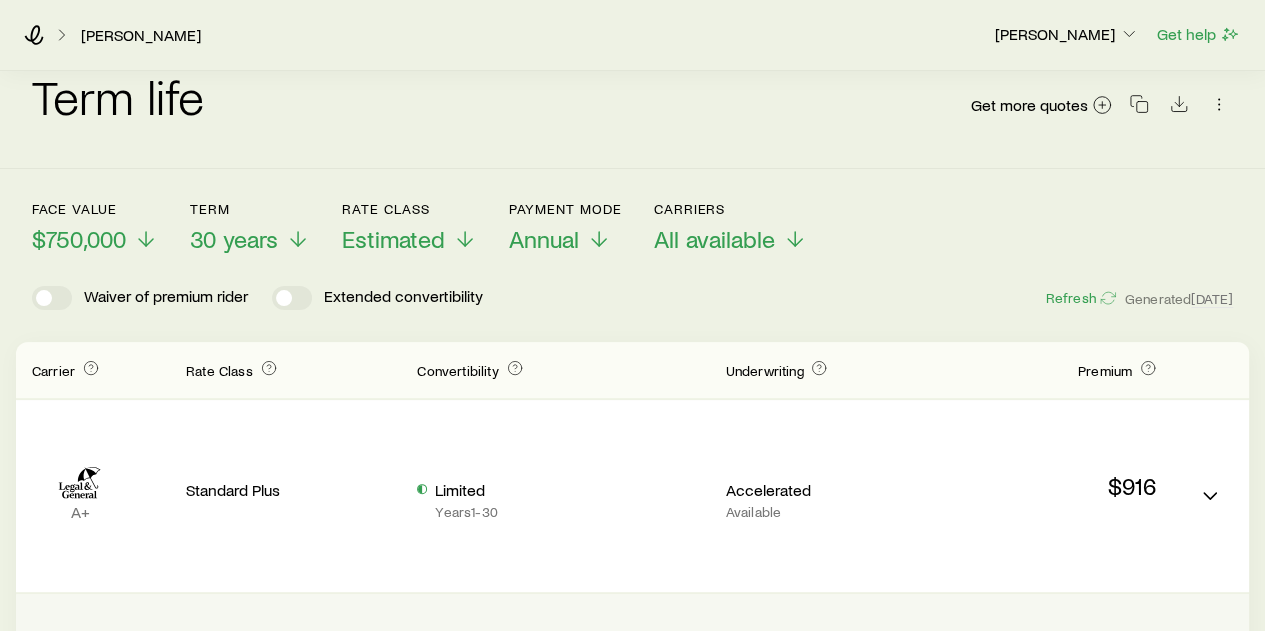 scroll, scrollTop: 0, scrollLeft: 0, axis: both 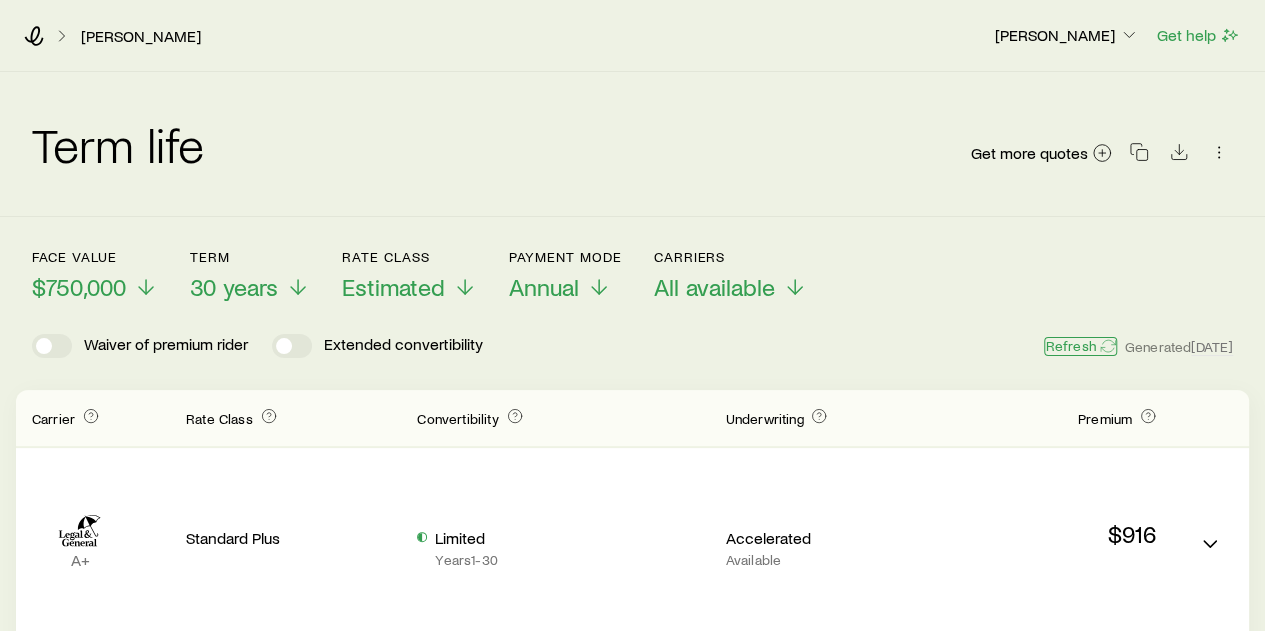 click 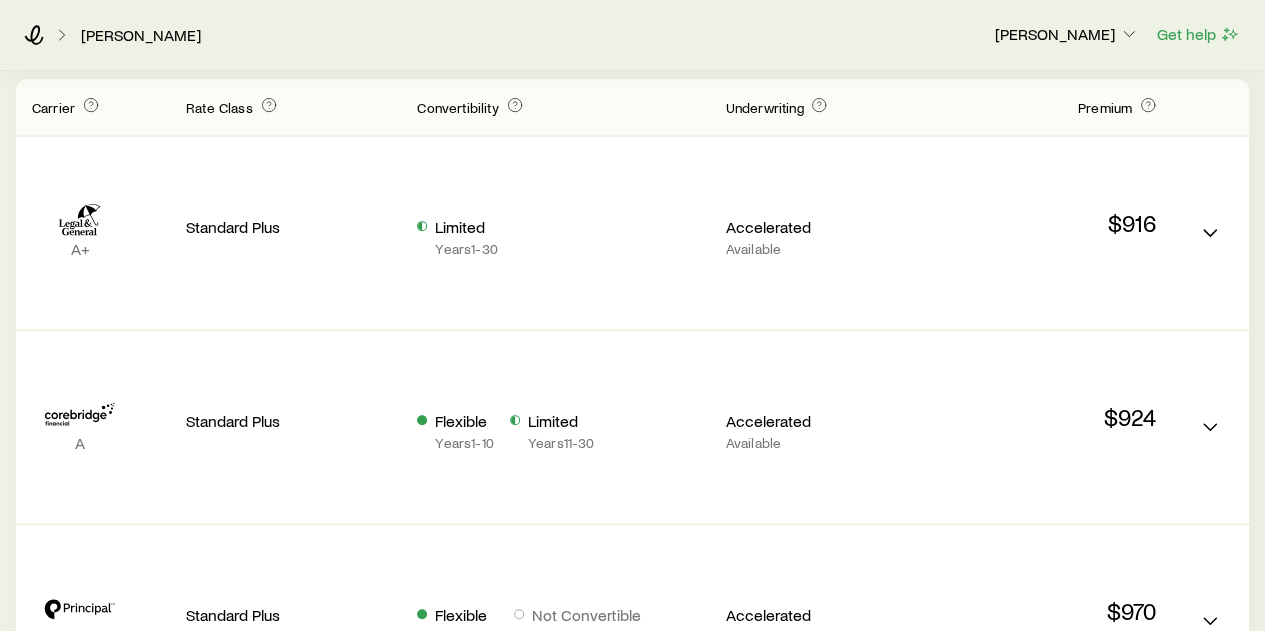 scroll, scrollTop: 200, scrollLeft: 0, axis: vertical 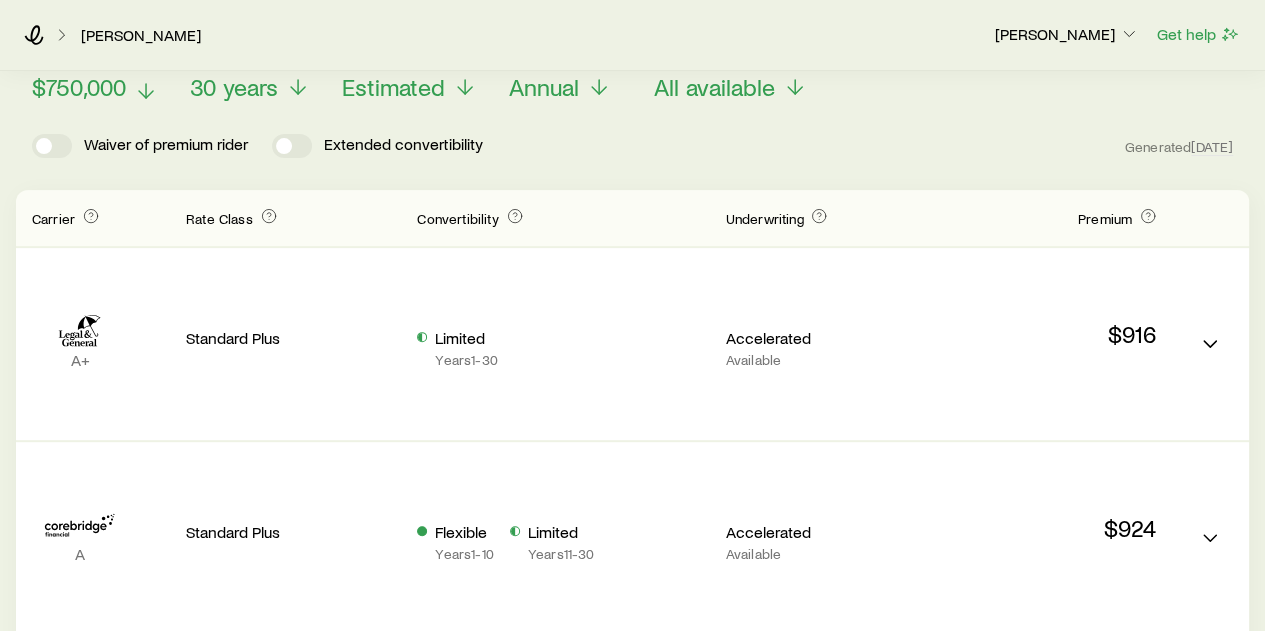 click on "$750,000" at bounding box center [79, 87] 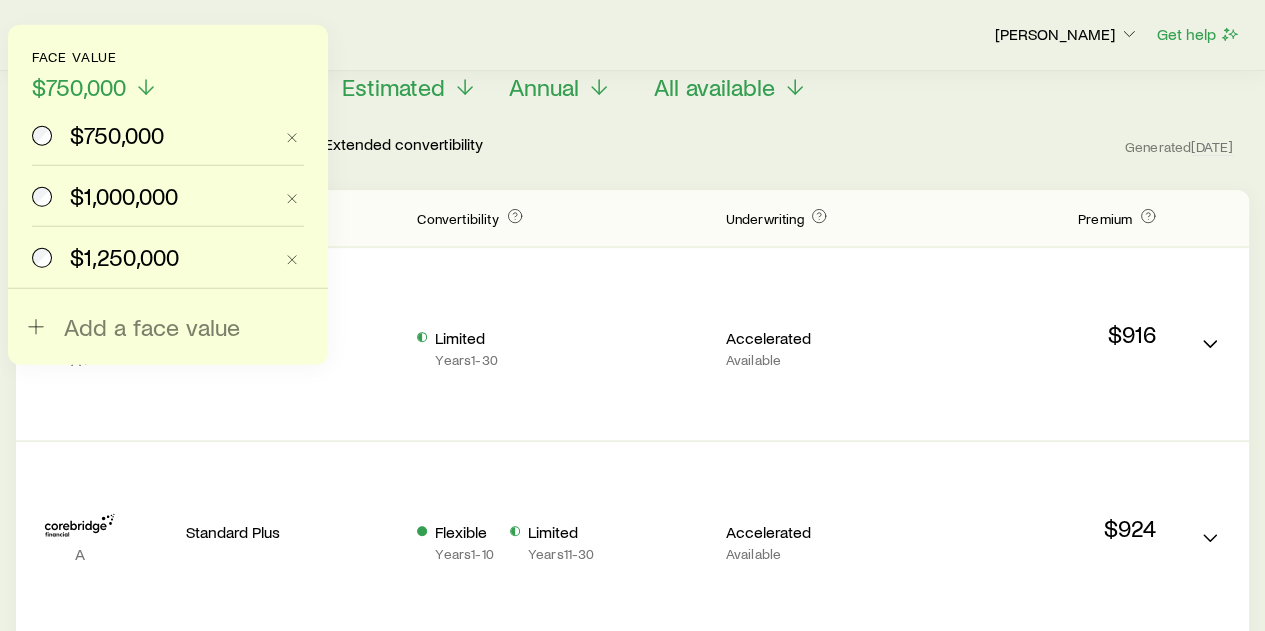 click on "$1,000,000" at bounding box center [124, 196] 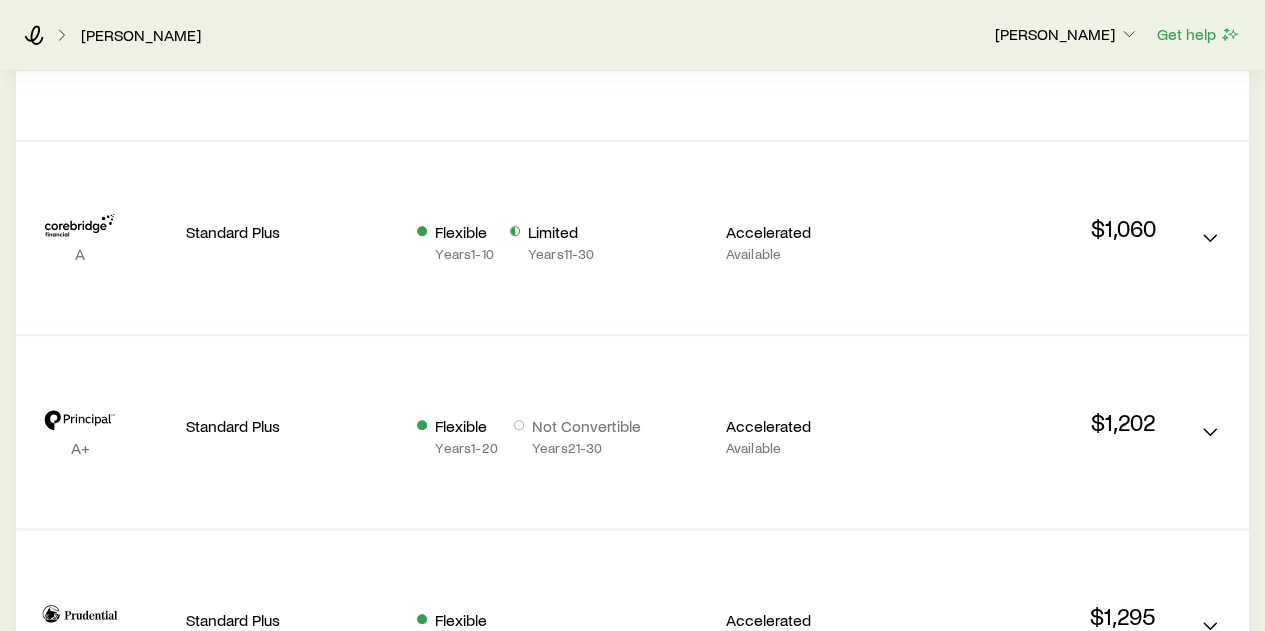 scroll, scrollTop: 400, scrollLeft: 0, axis: vertical 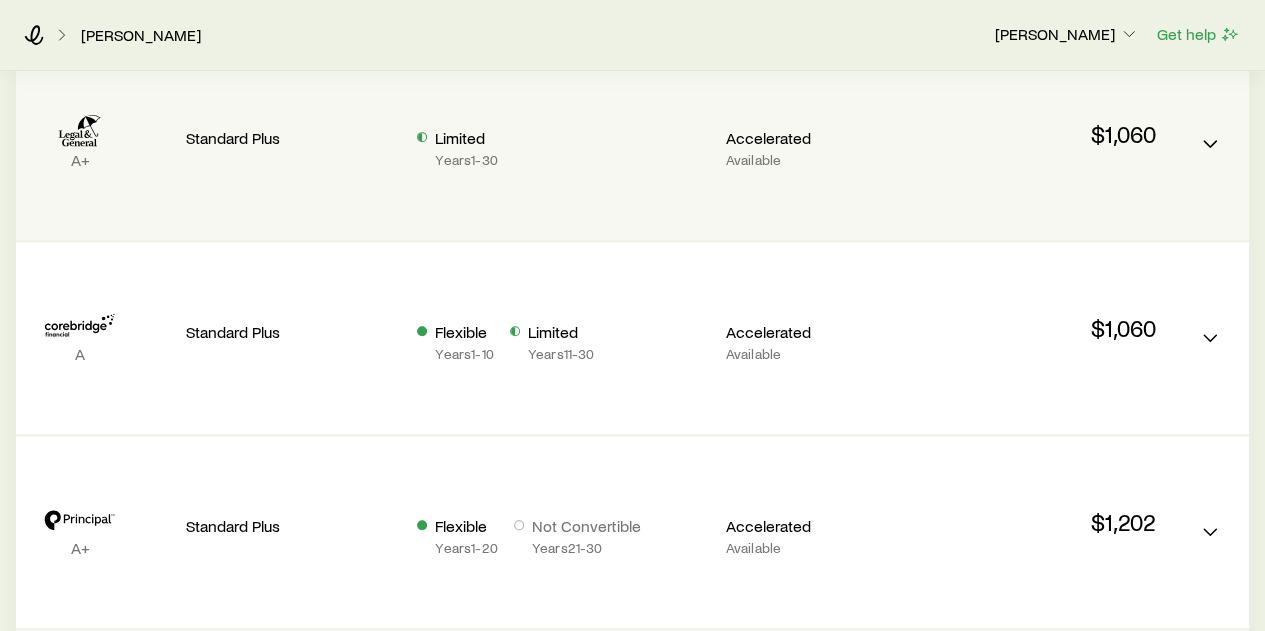 click on "A+ Standard Plus Limited Years  1 - 30 Accelerated Available $1,060" at bounding box center [632, 144] 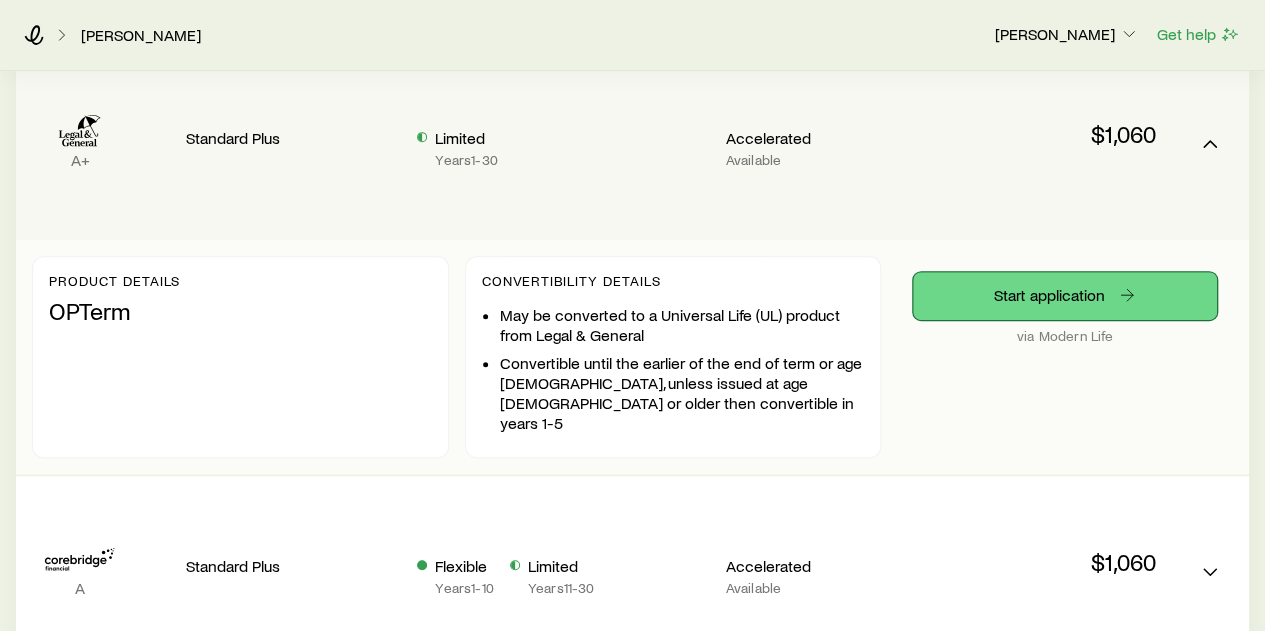 click on "Start application" at bounding box center (1065, 296) 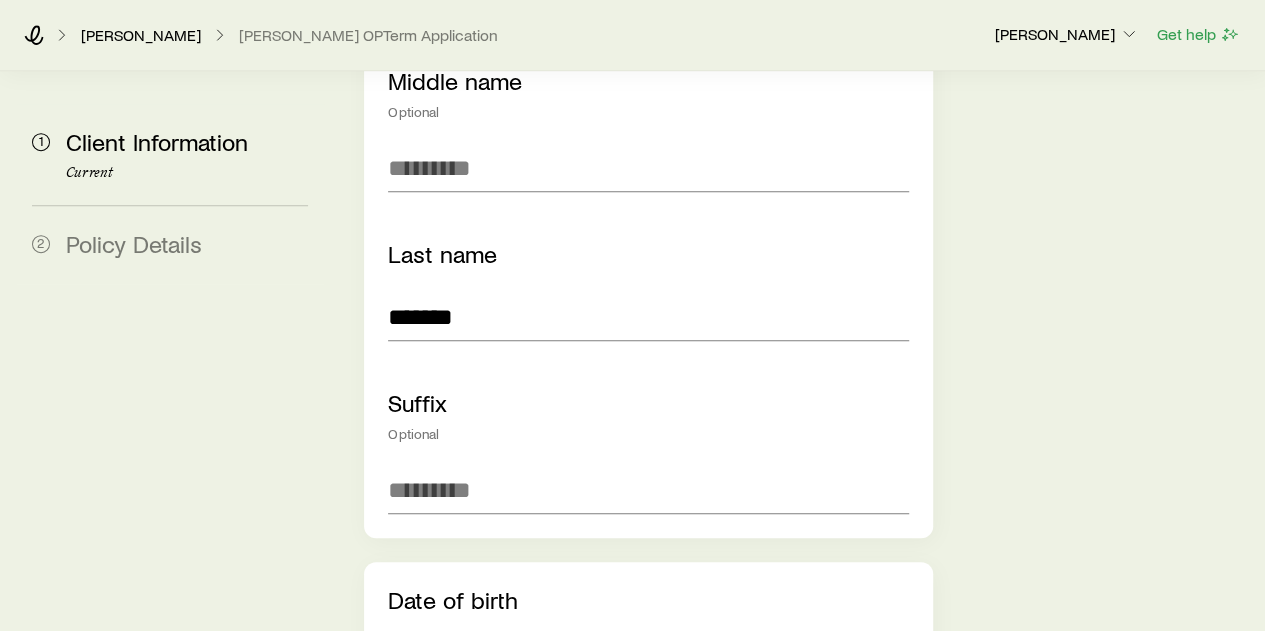scroll, scrollTop: 700, scrollLeft: 0, axis: vertical 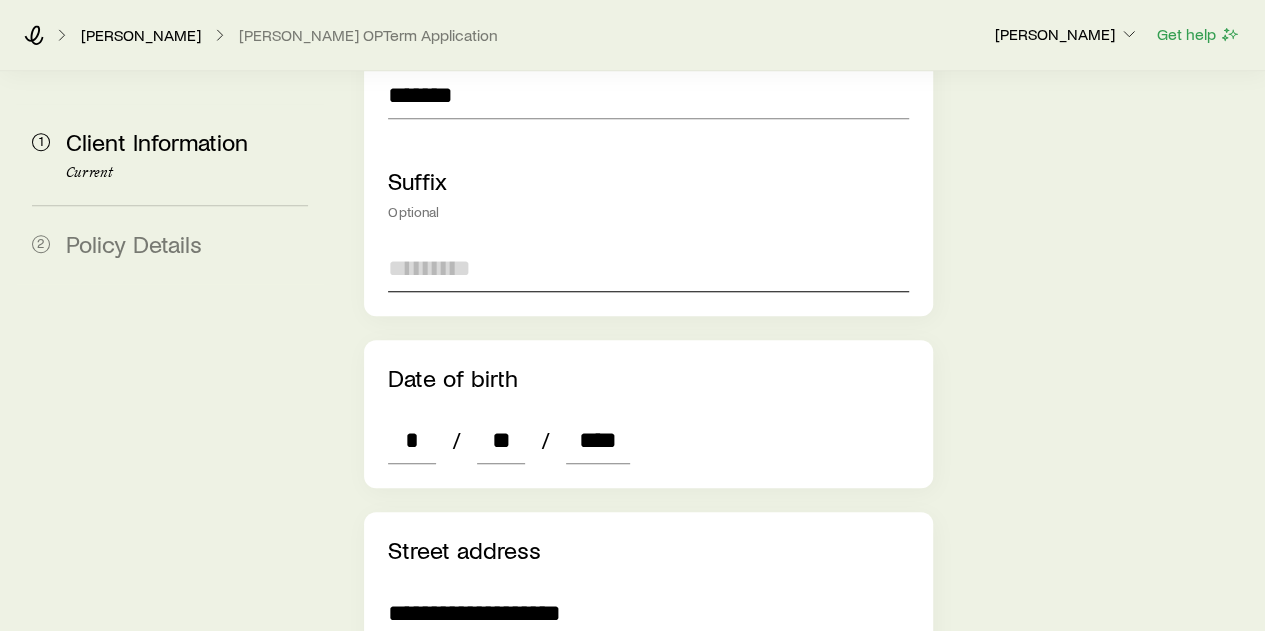 click at bounding box center (648, 268) 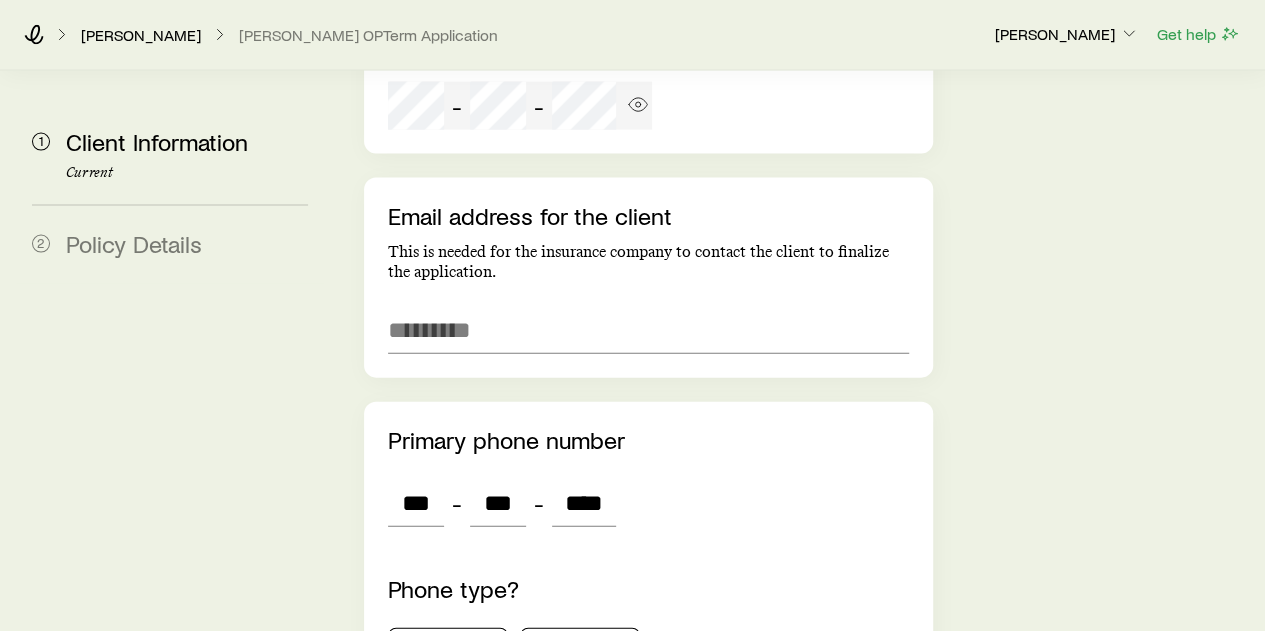 scroll, scrollTop: 2000, scrollLeft: 0, axis: vertical 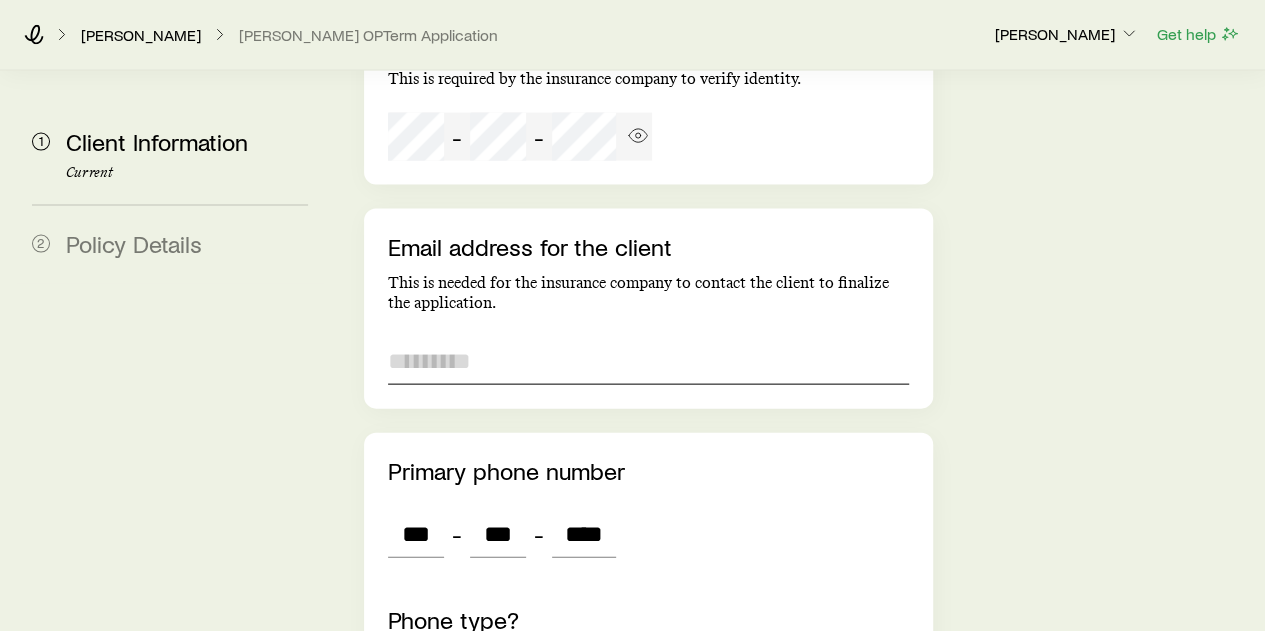 click at bounding box center [648, 361] 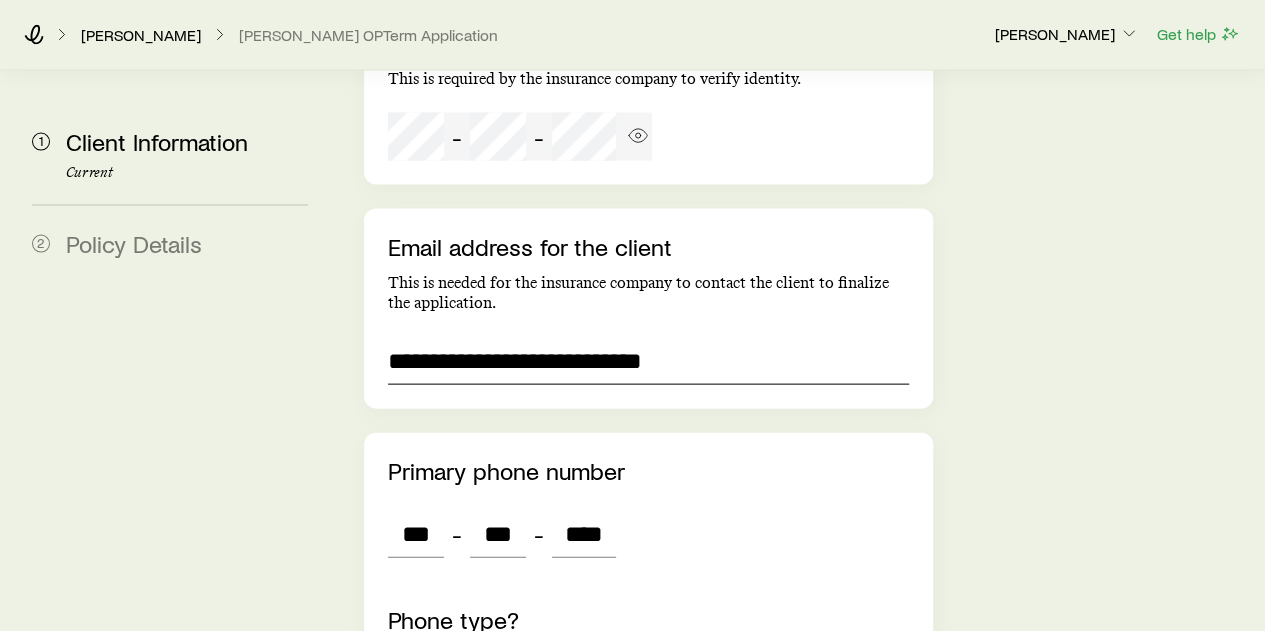 scroll, scrollTop: 2200, scrollLeft: 0, axis: vertical 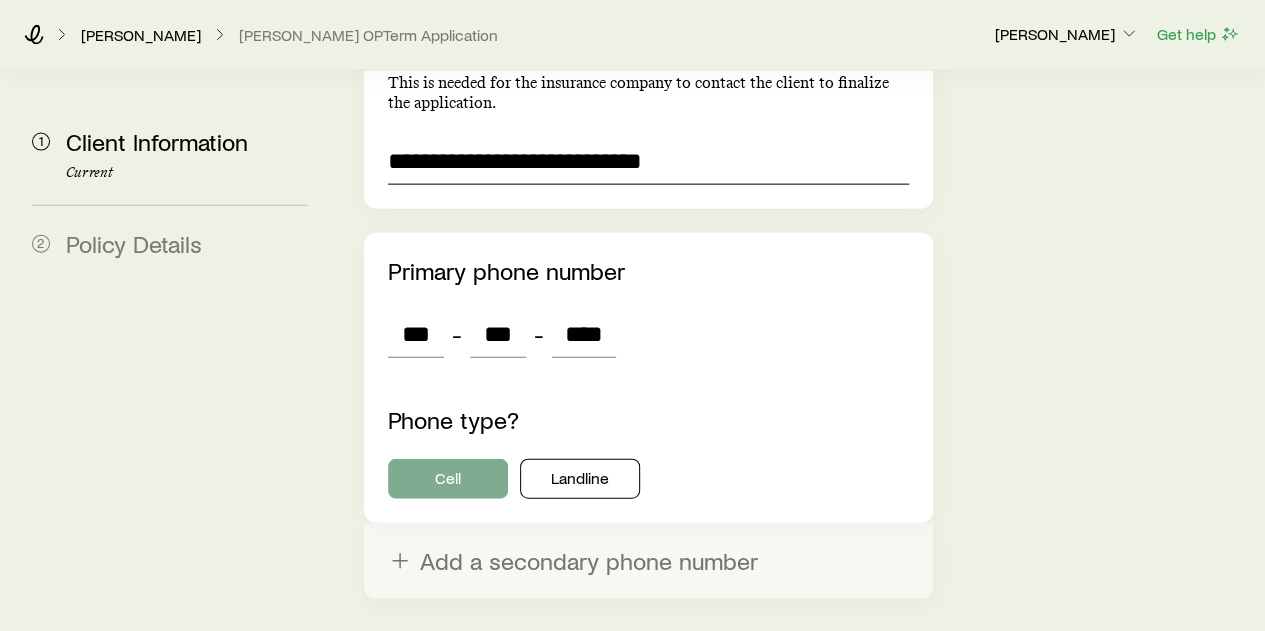 type on "**********" 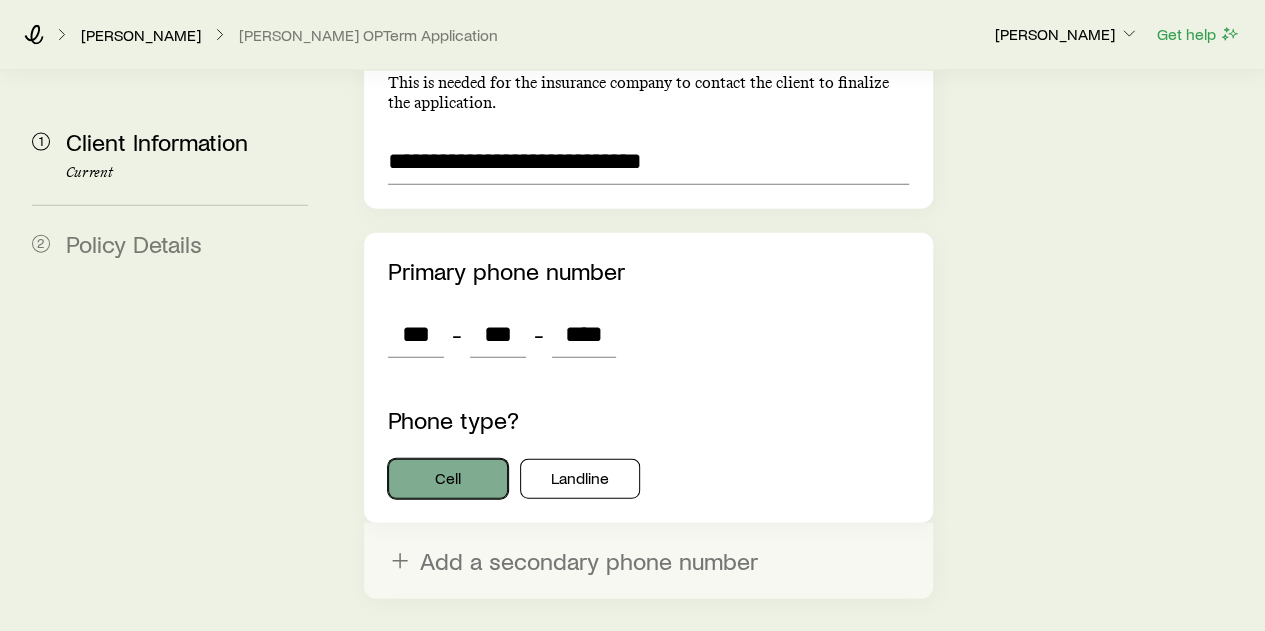click on "Cell" at bounding box center [448, 479] 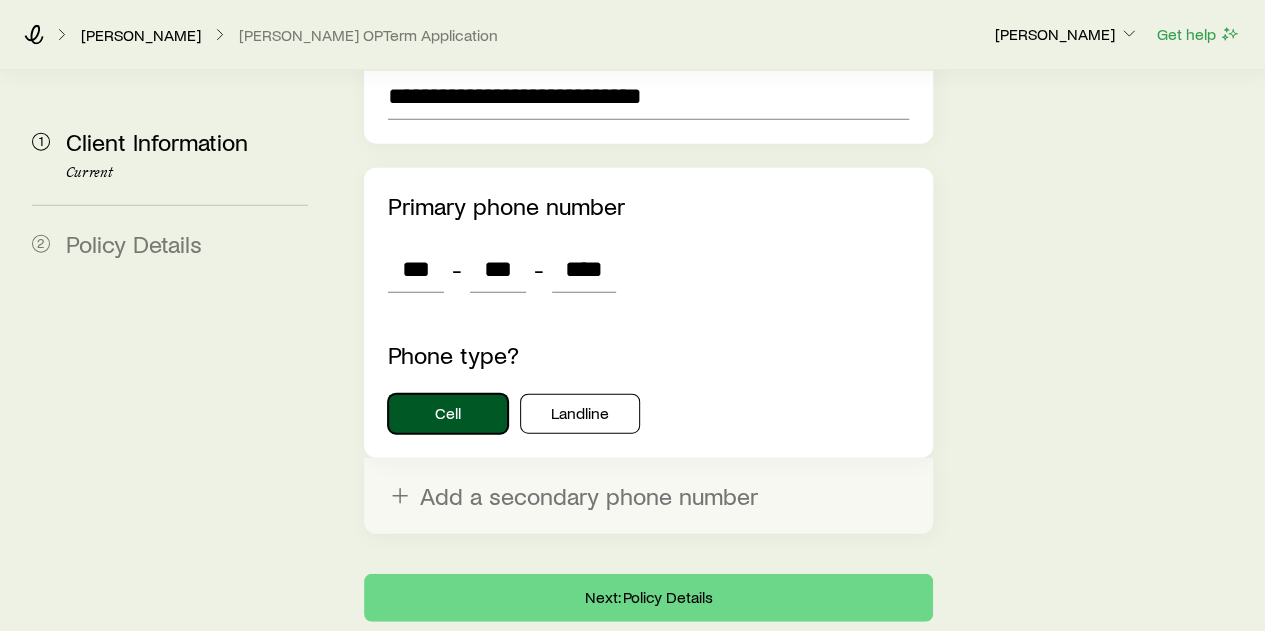 scroll, scrollTop: 2288, scrollLeft: 0, axis: vertical 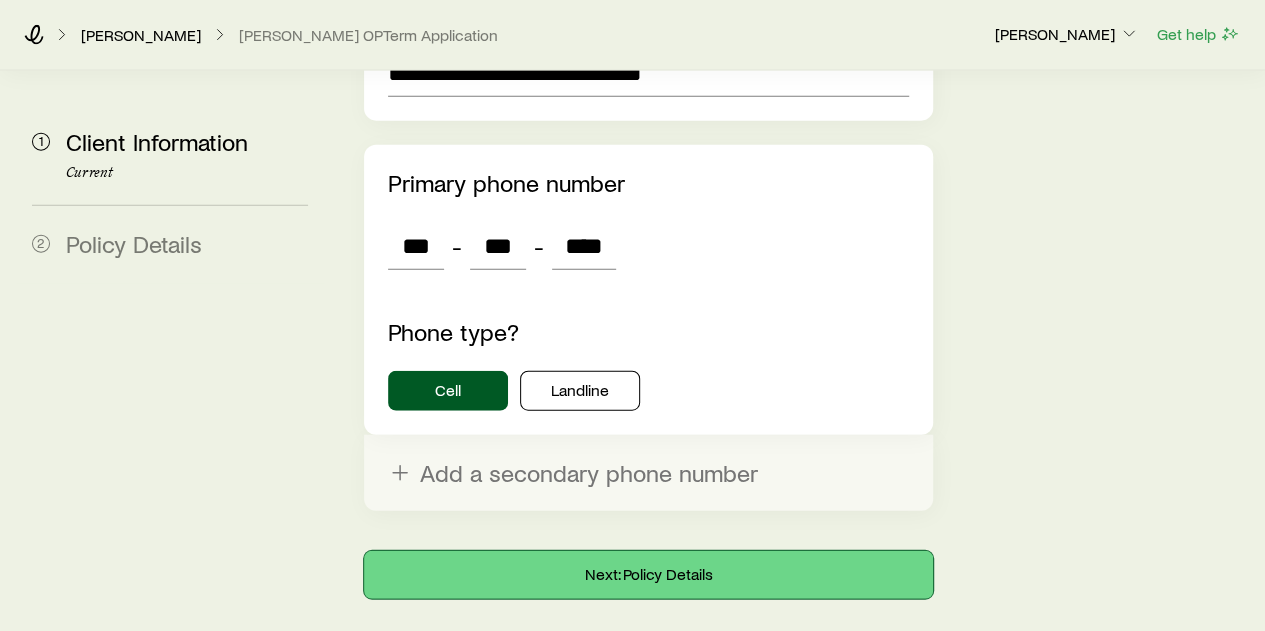 click on "Next: Policy Details" at bounding box center (648, 575) 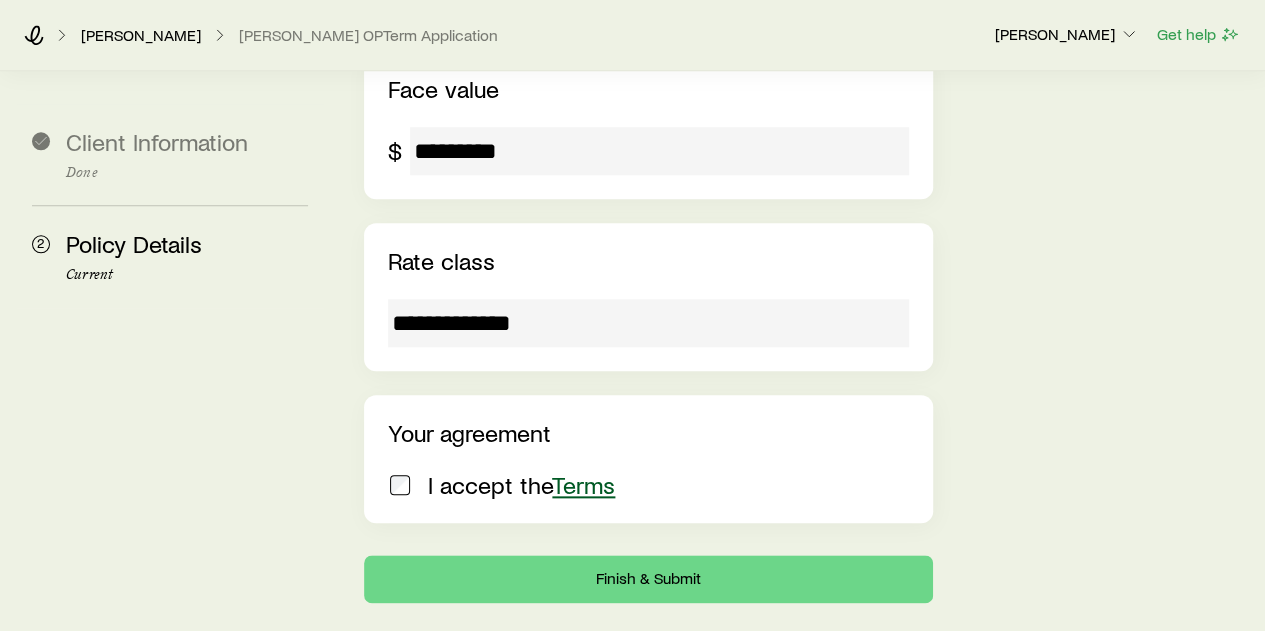 scroll, scrollTop: 900, scrollLeft: 0, axis: vertical 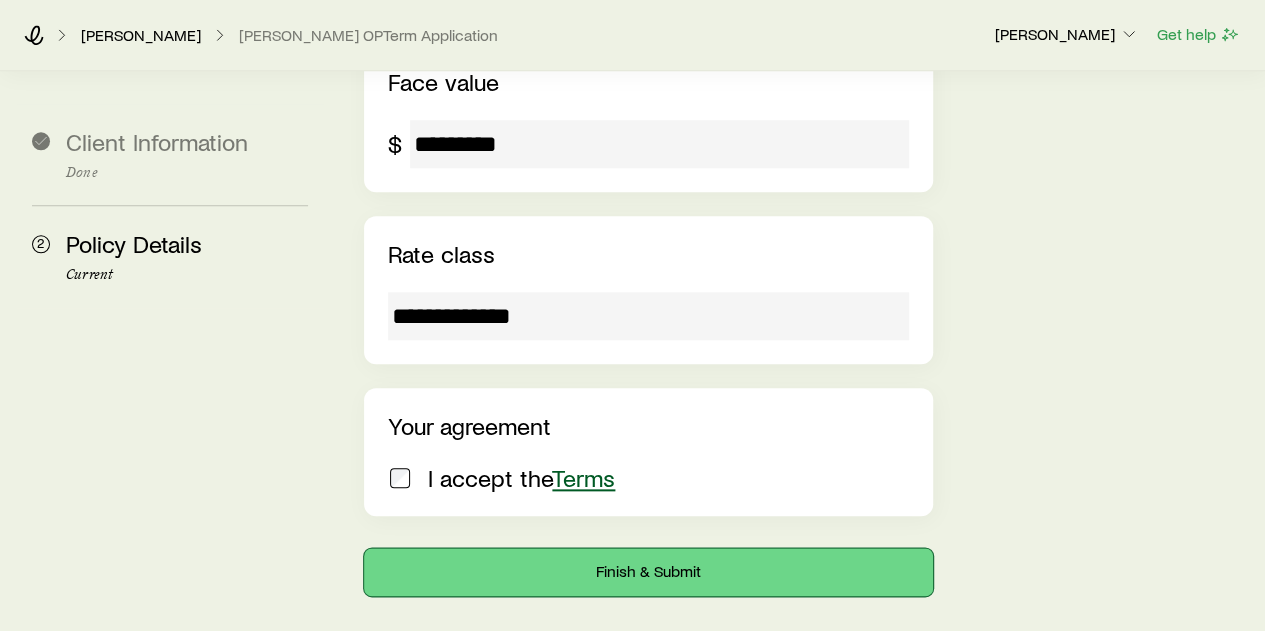 click on "Finish & Submit" at bounding box center [648, 572] 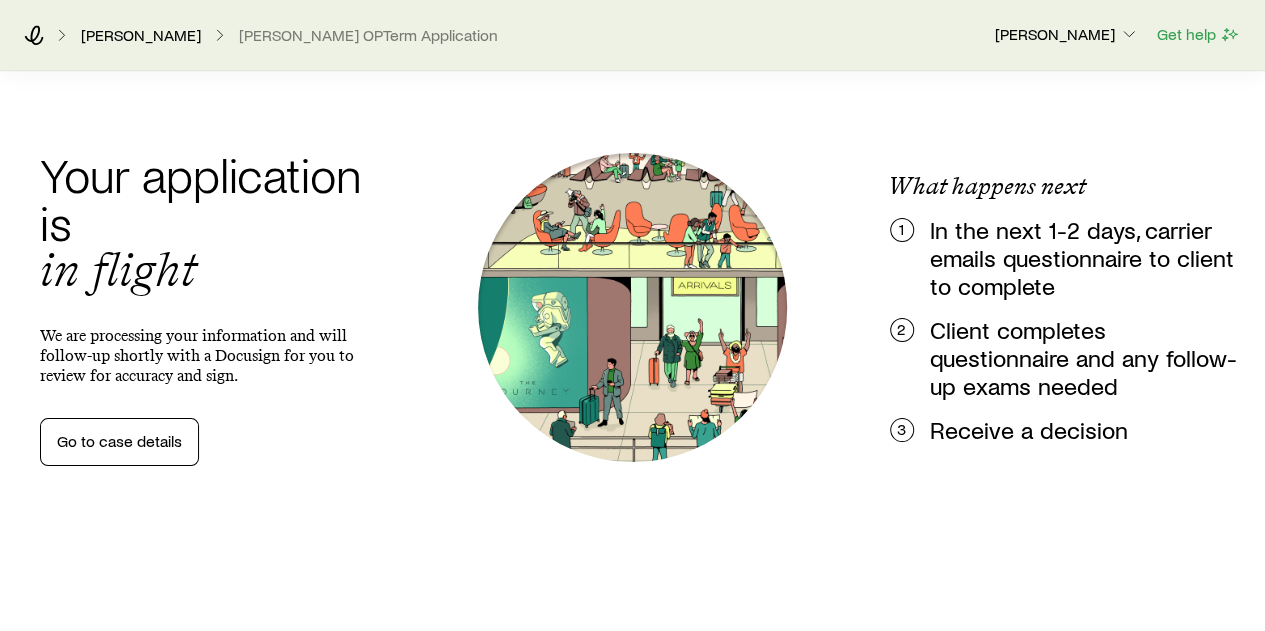 scroll, scrollTop: 0, scrollLeft: 0, axis: both 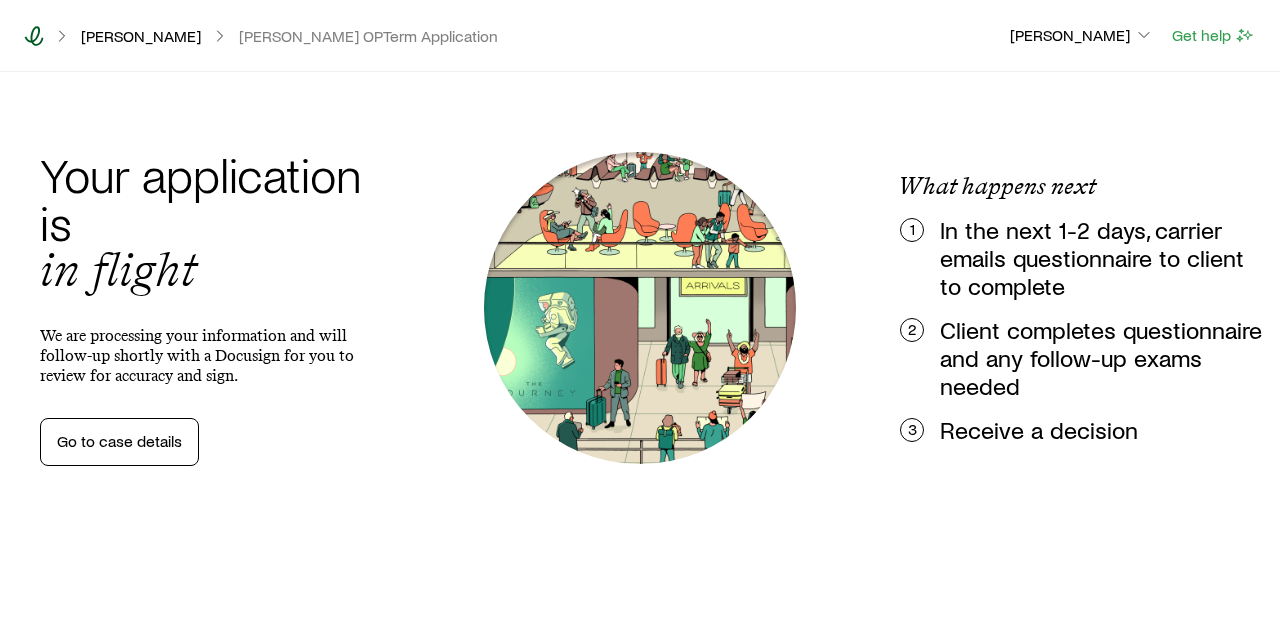 click 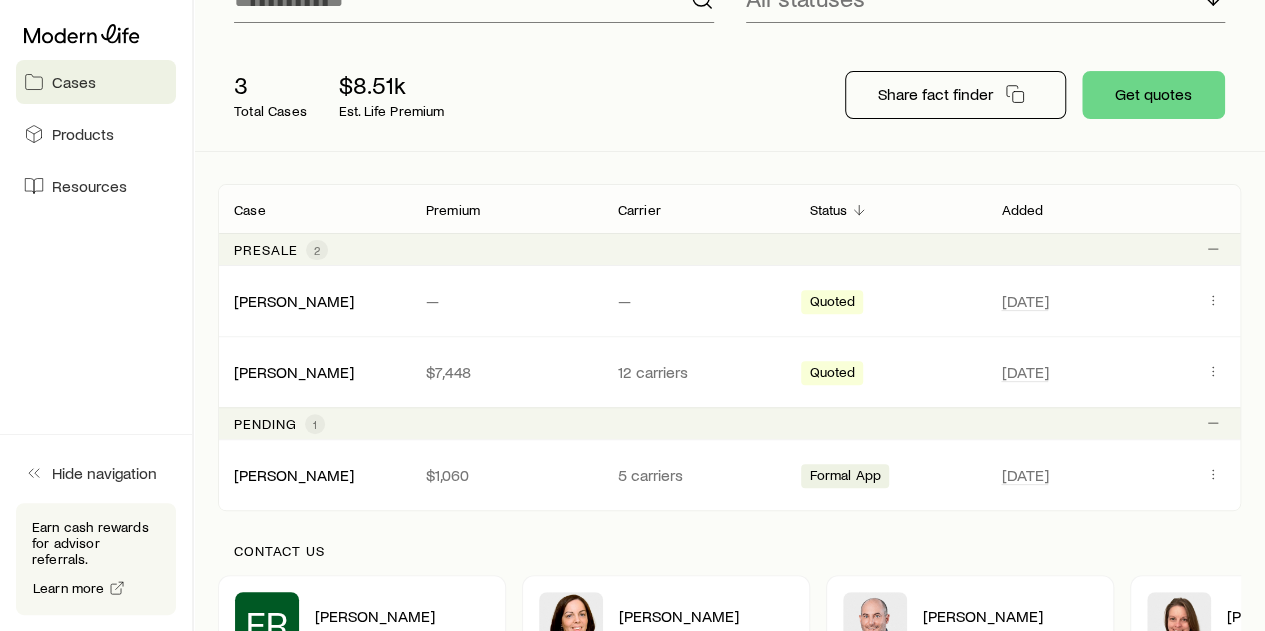 scroll, scrollTop: 200, scrollLeft: 0, axis: vertical 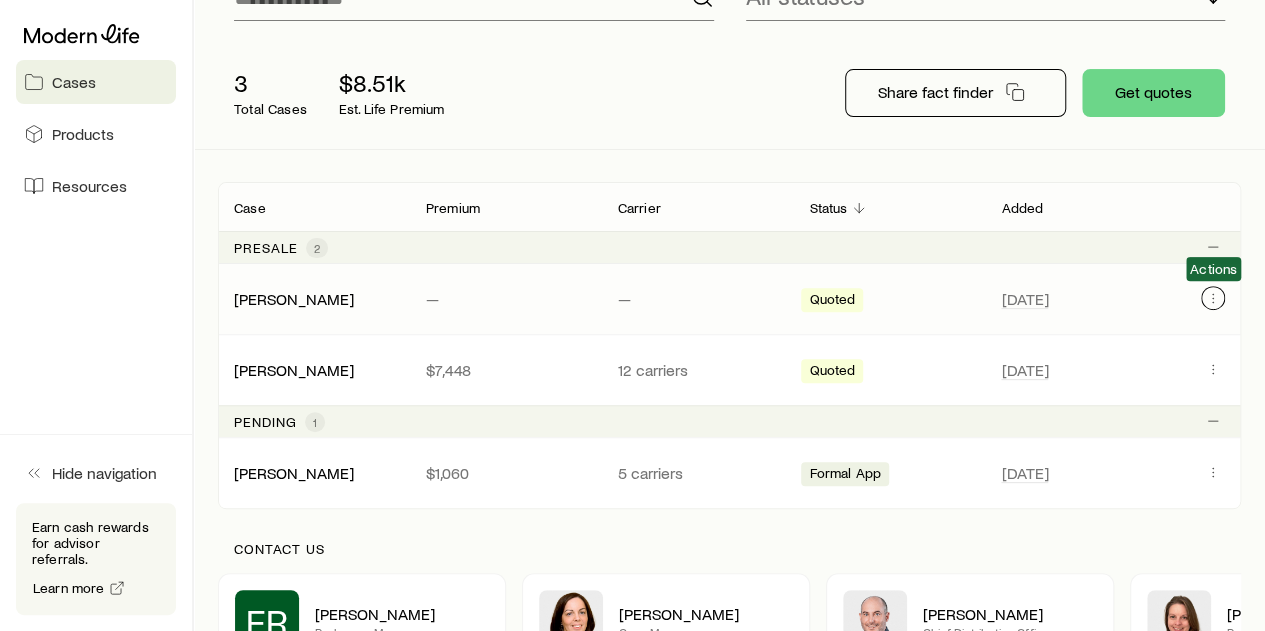 click 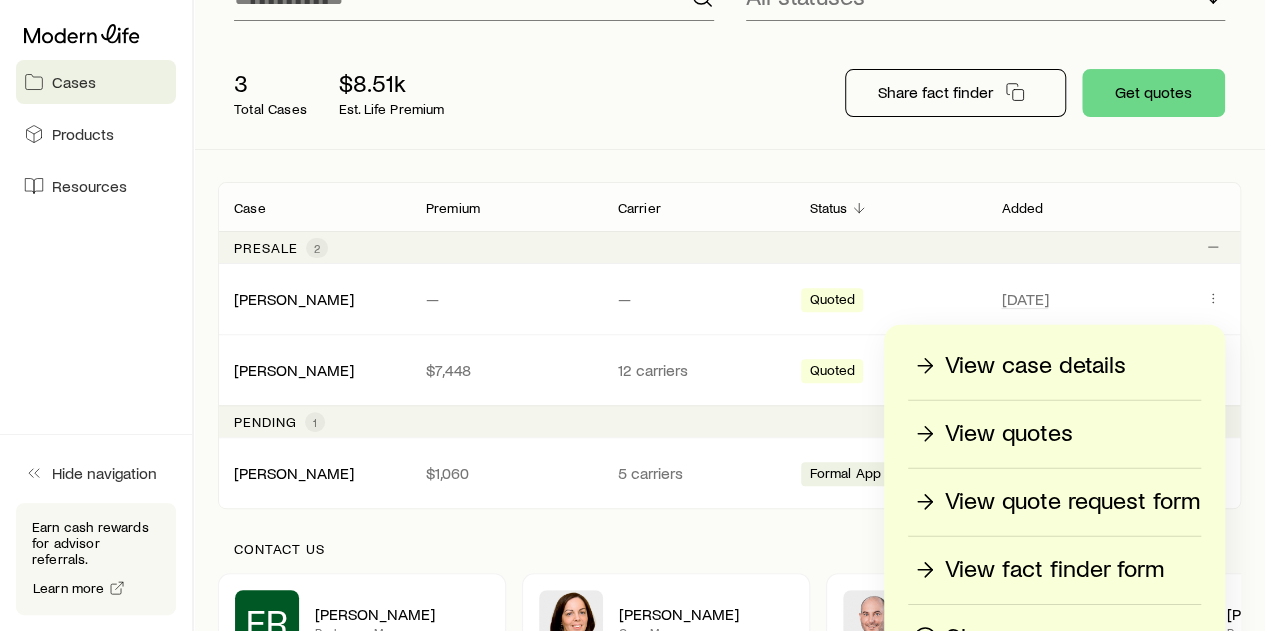 click on "View quotes" at bounding box center [1054, 434] 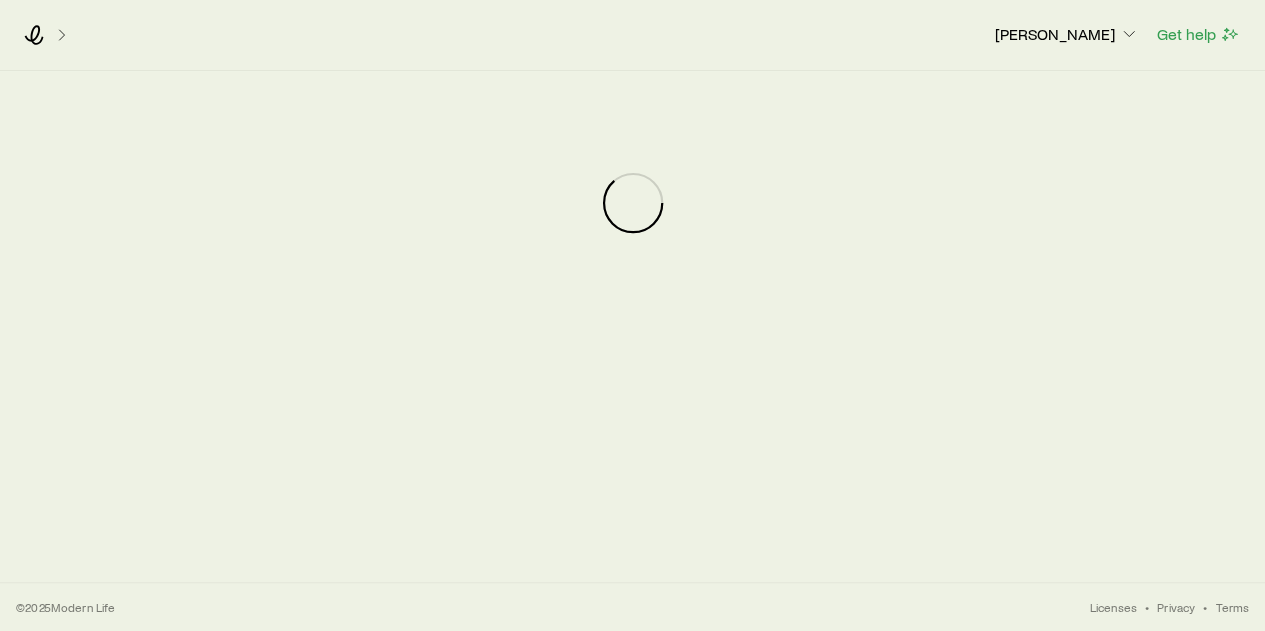 scroll, scrollTop: 0, scrollLeft: 0, axis: both 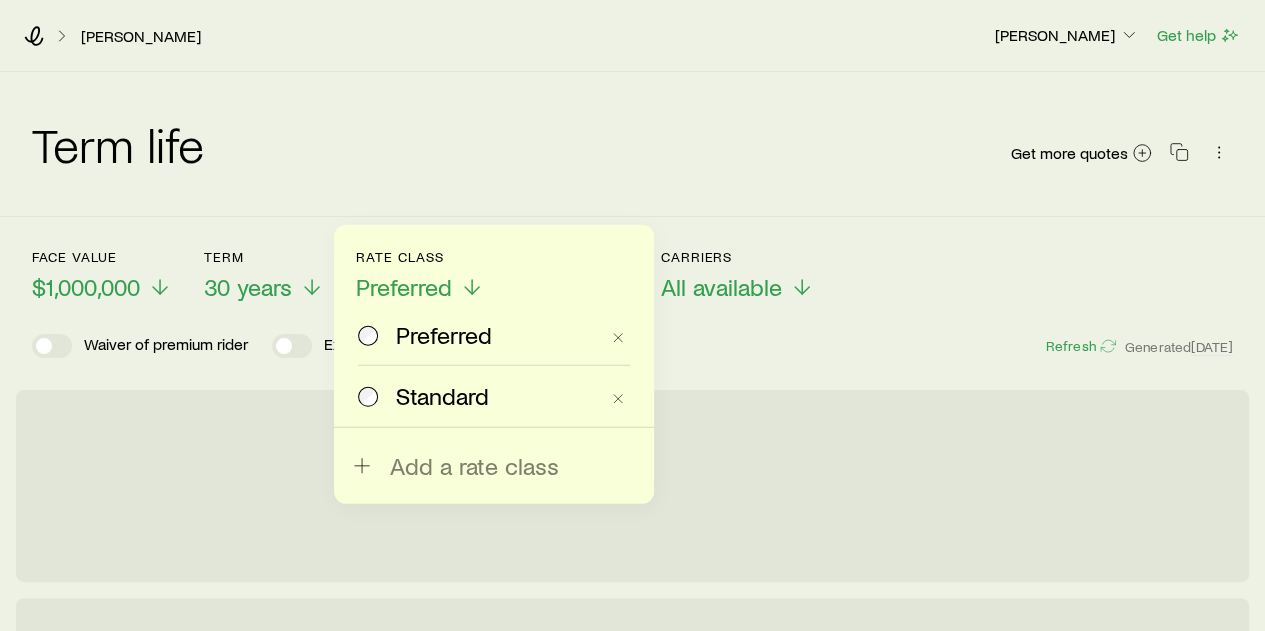 click on "Face value $1,000,000 Term 30 years Rate Class Preferred Preferred Standard Add a rate class Payment Mode Annual Carriers All available" at bounding box center [632, 263] 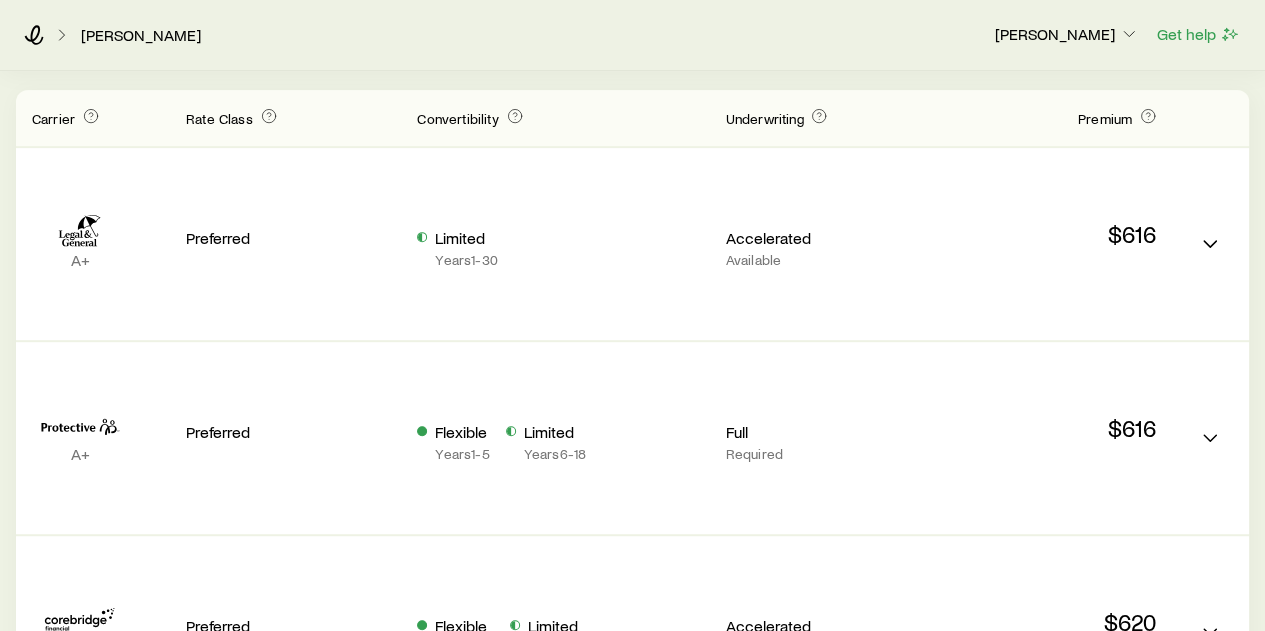 scroll, scrollTop: 200, scrollLeft: 0, axis: vertical 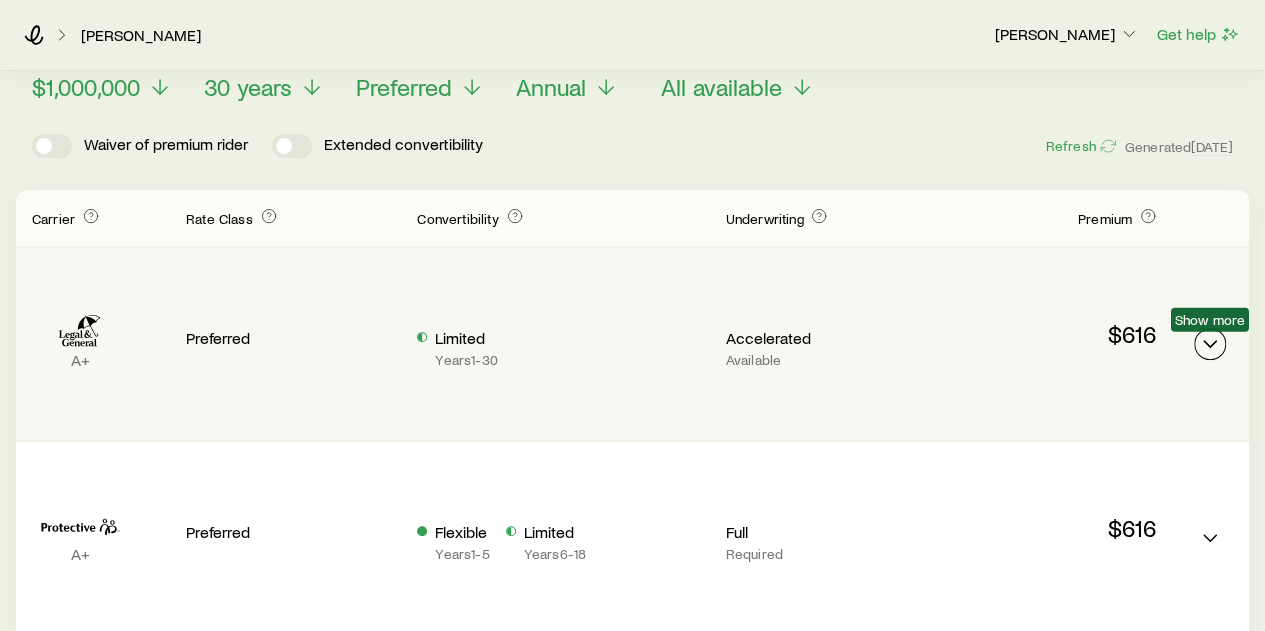 click 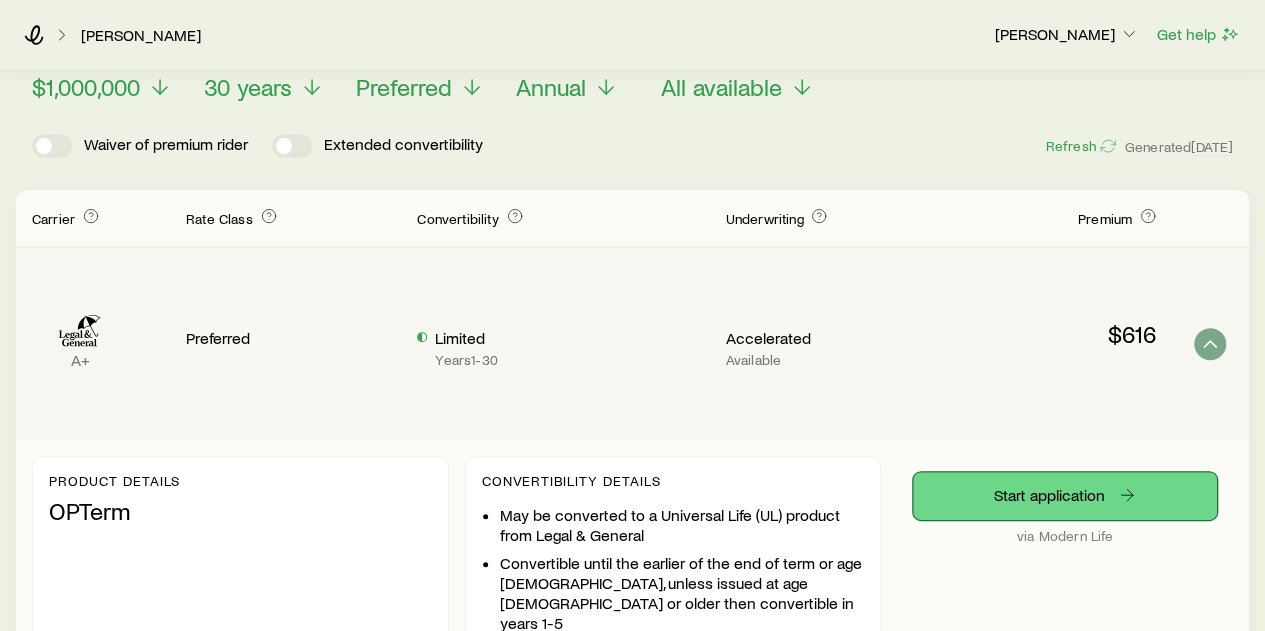 click on "Start application" at bounding box center (1065, 496) 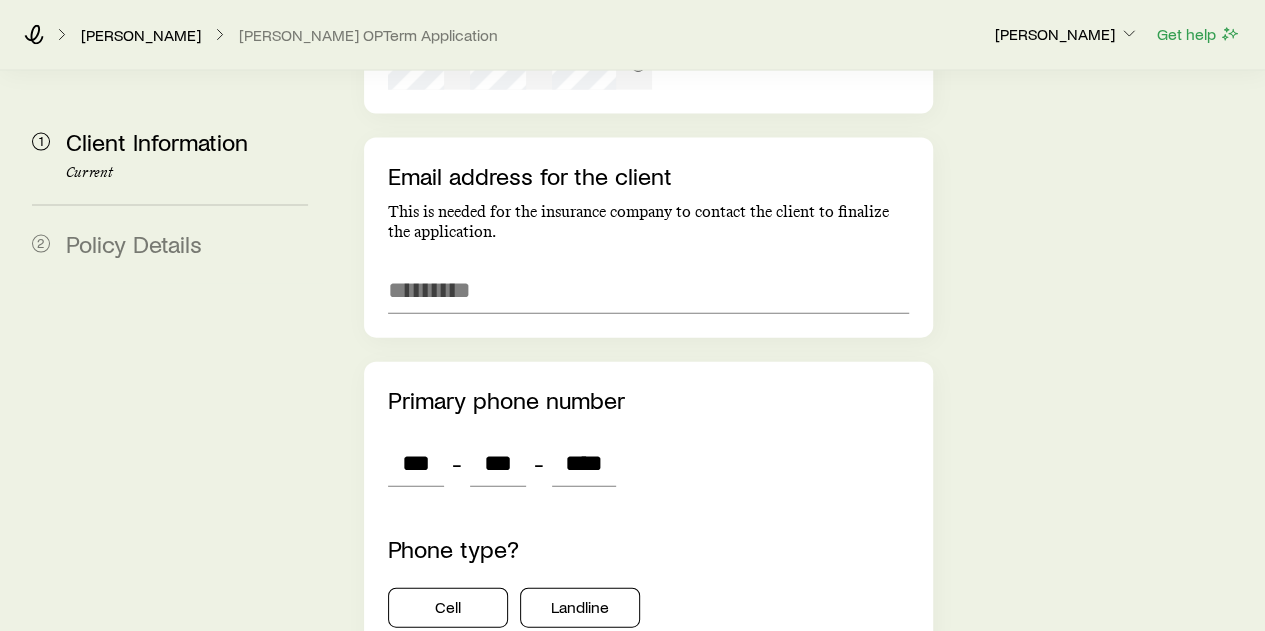 scroll, scrollTop: 2100, scrollLeft: 0, axis: vertical 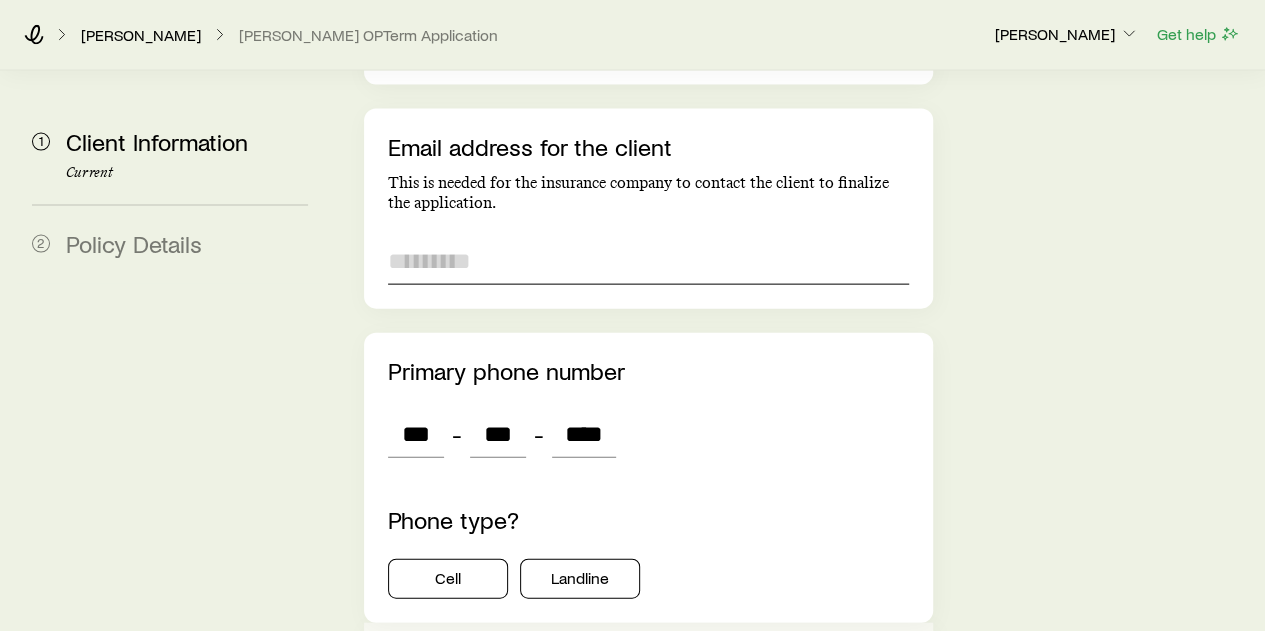 click at bounding box center [648, 261] 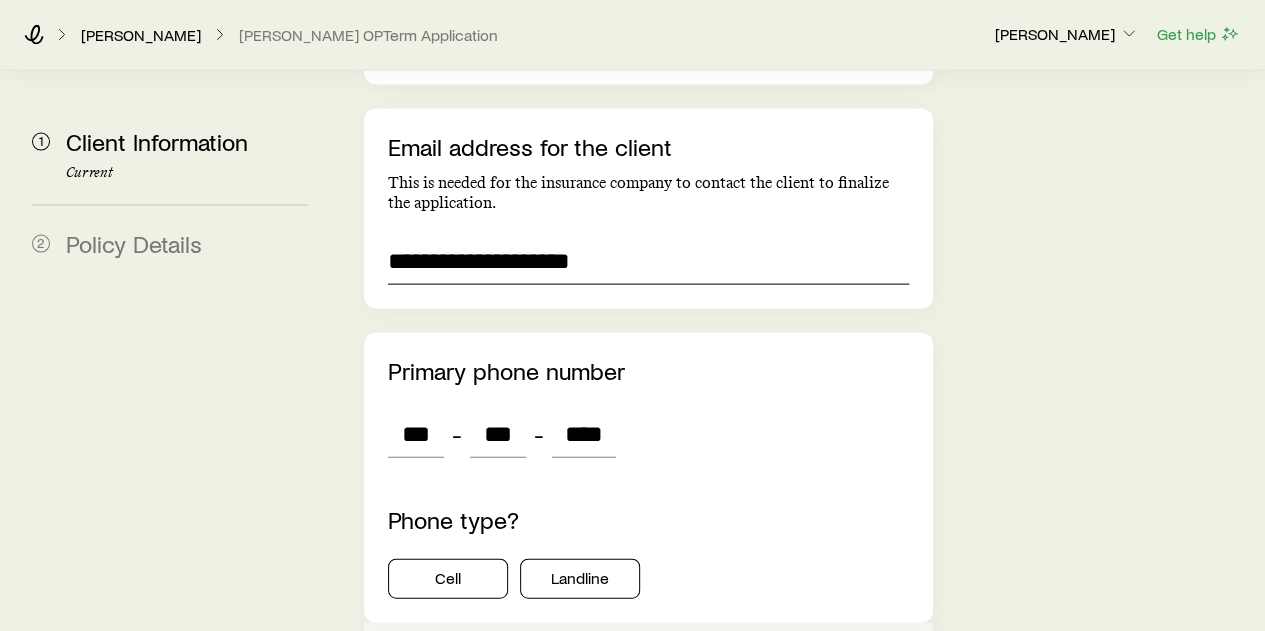 type on "**********" 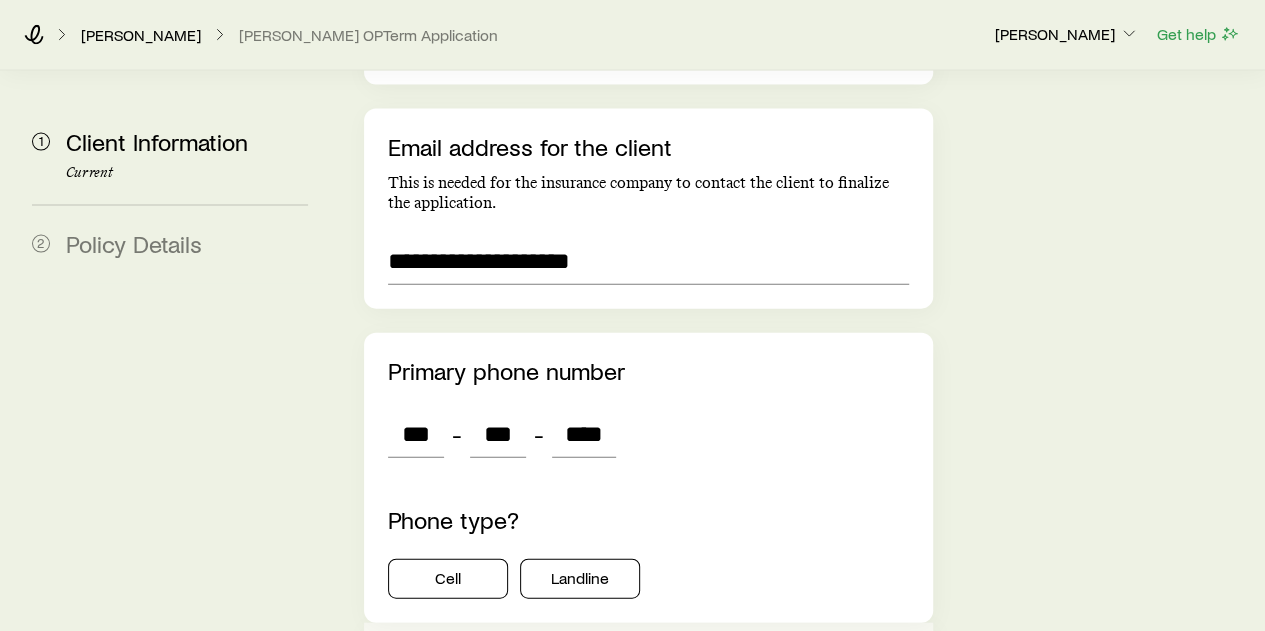 click on "Phone type?" at bounding box center (648, 520) 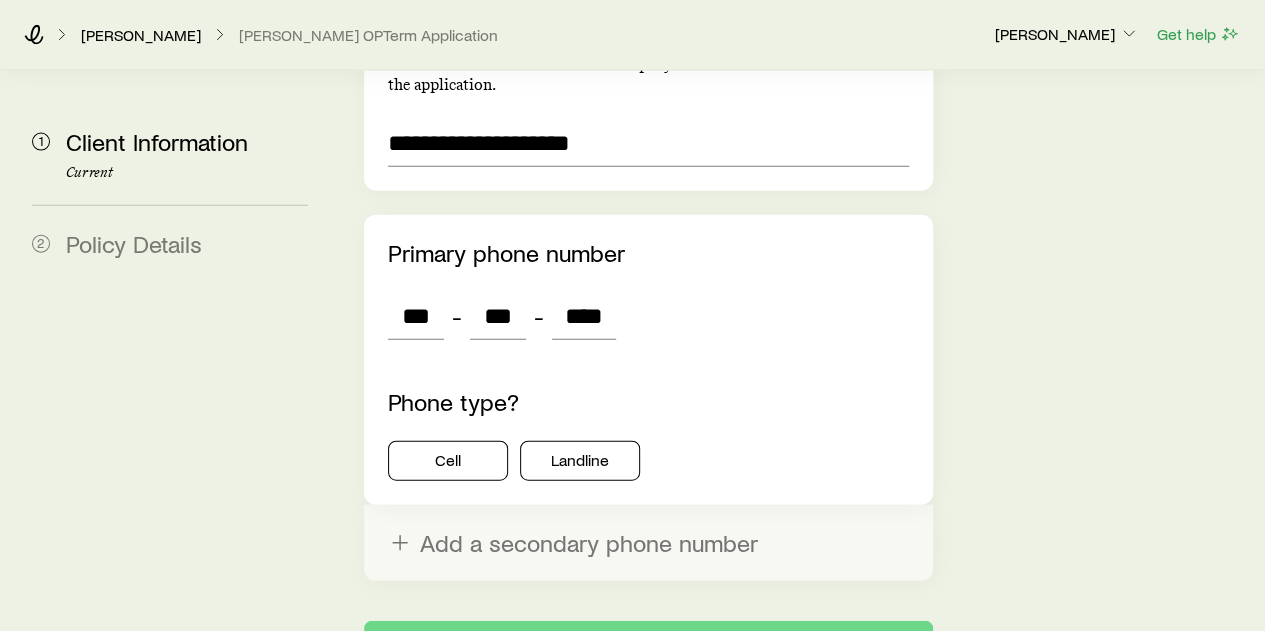 scroll, scrollTop: 2288, scrollLeft: 0, axis: vertical 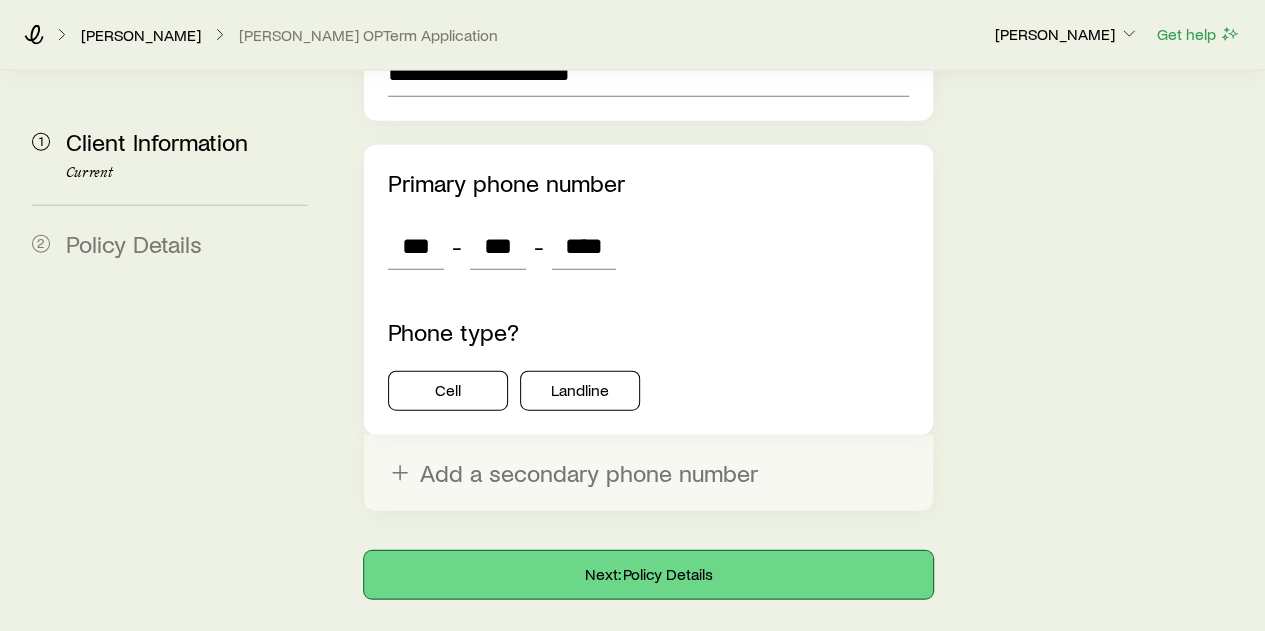 click on "Next: Policy Details" at bounding box center (648, 575) 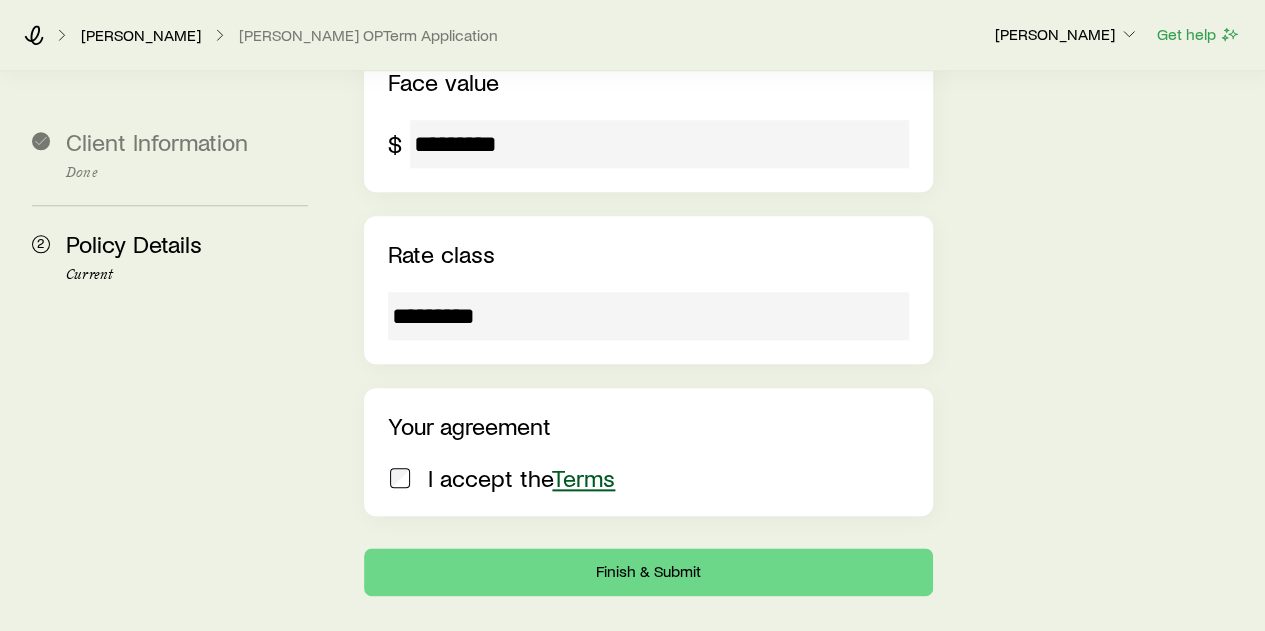 scroll, scrollTop: 977, scrollLeft: 0, axis: vertical 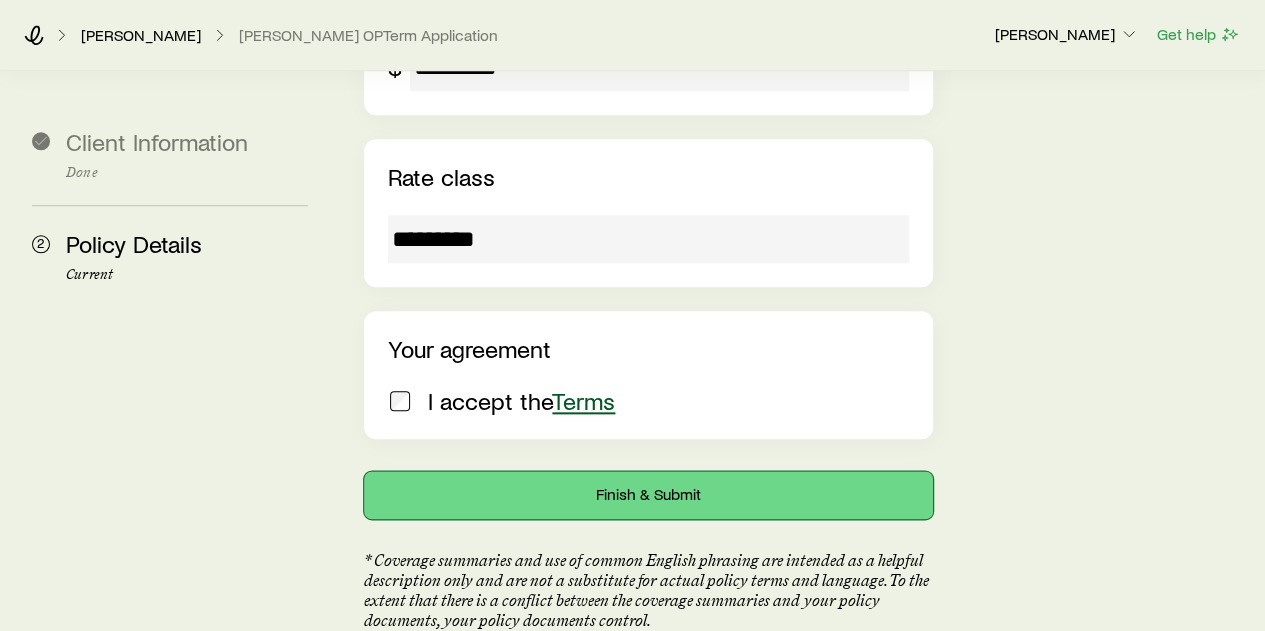 click on "Finish & Submit" at bounding box center (648, 495) 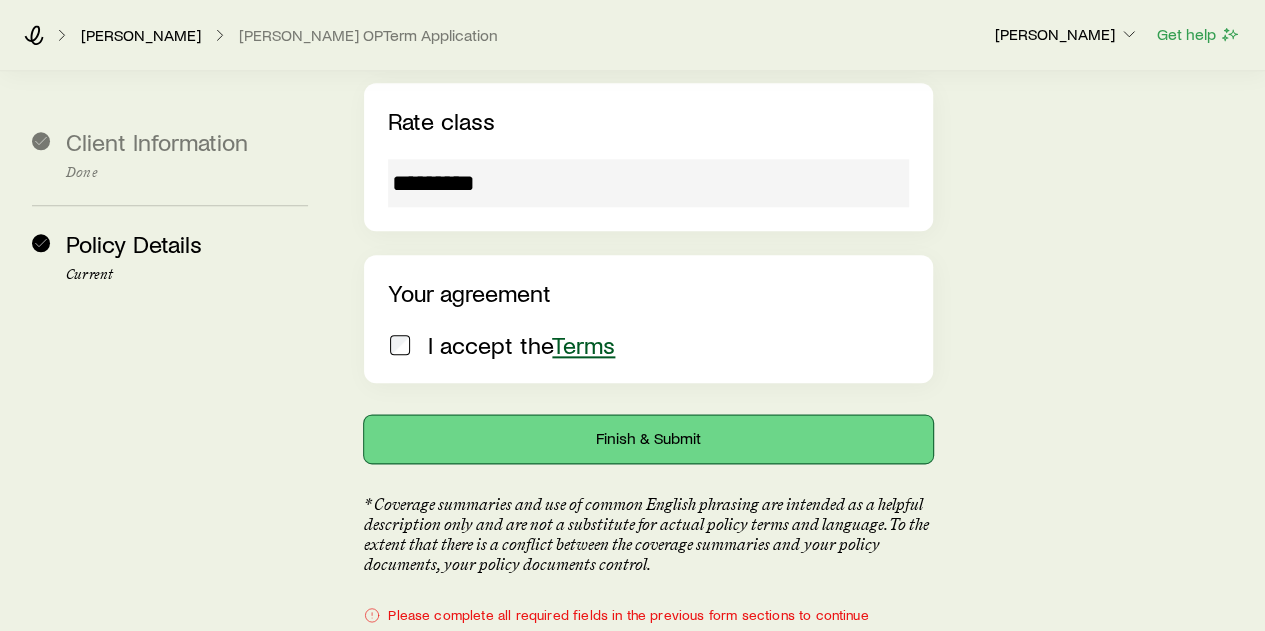 scroll, scrollTop: 833, scrollLeft: 0, axis: vertical 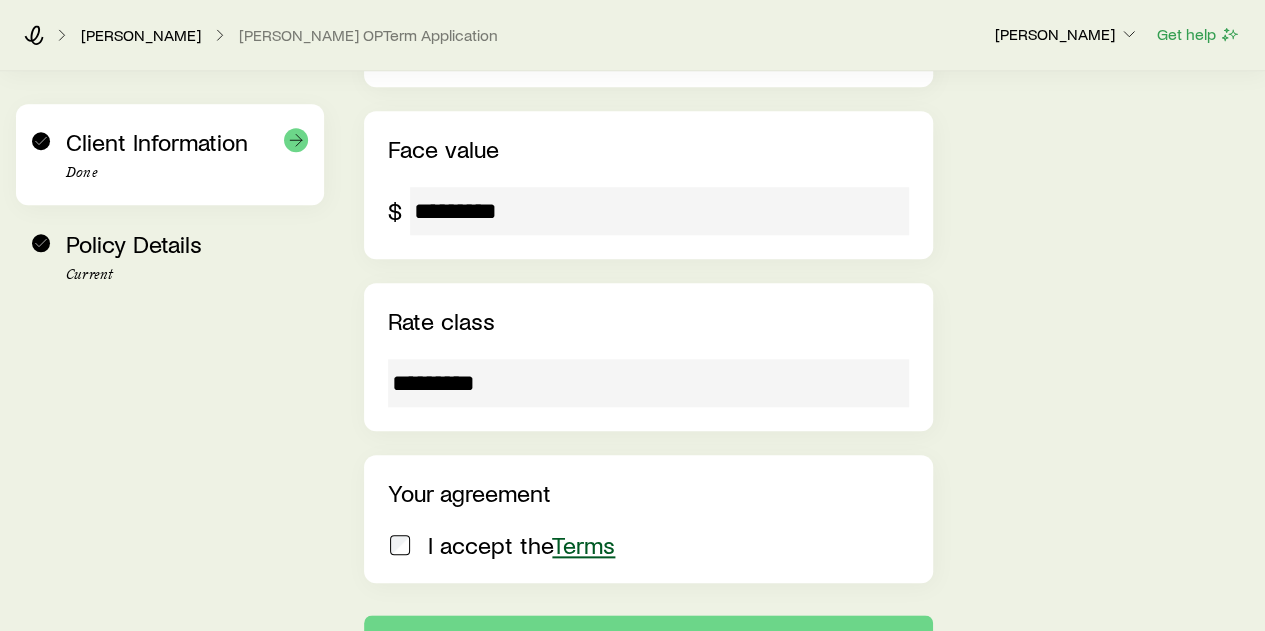 click on "Client Information Done" at bounding box center [170, 154] 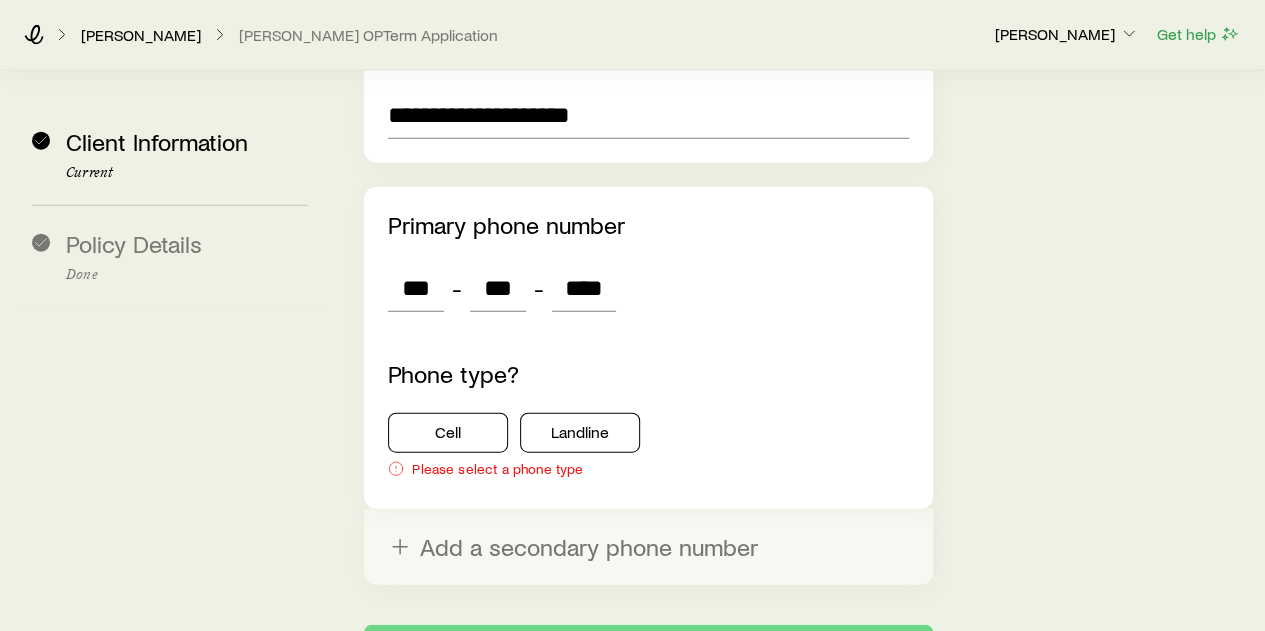 scroll, scrollTop: 2220, scrollLeft: 0, axis: vertical 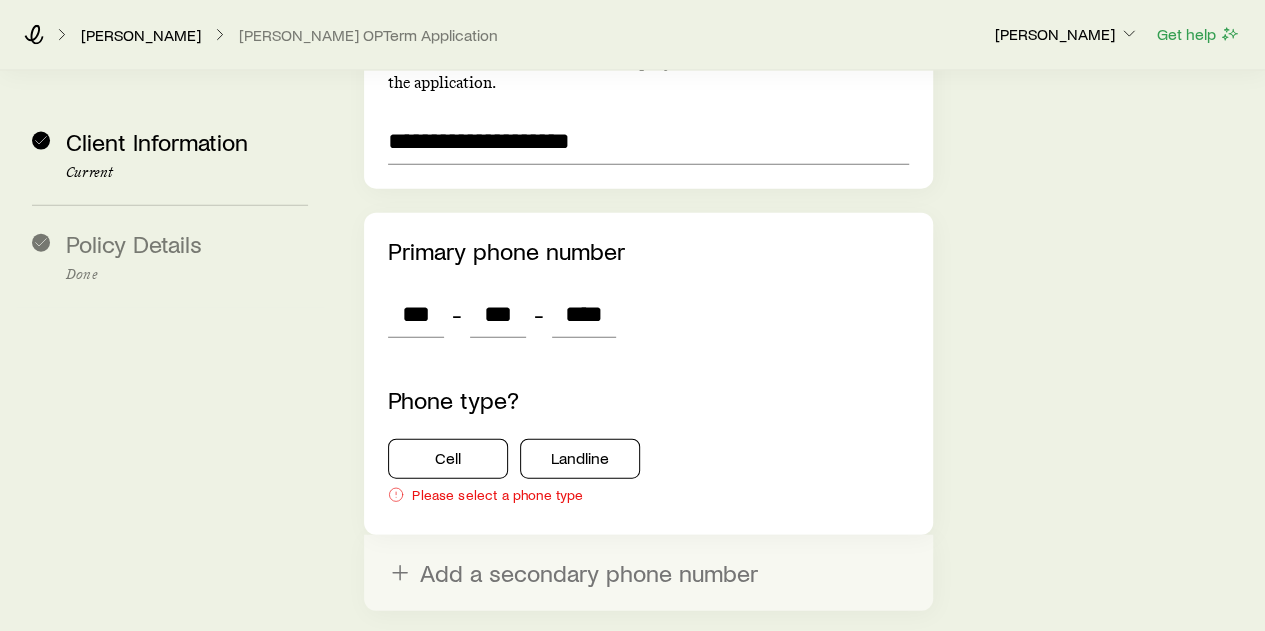 click on "Phone type? Cell Landline Please select a phone type" at bounding box center (648, 448) 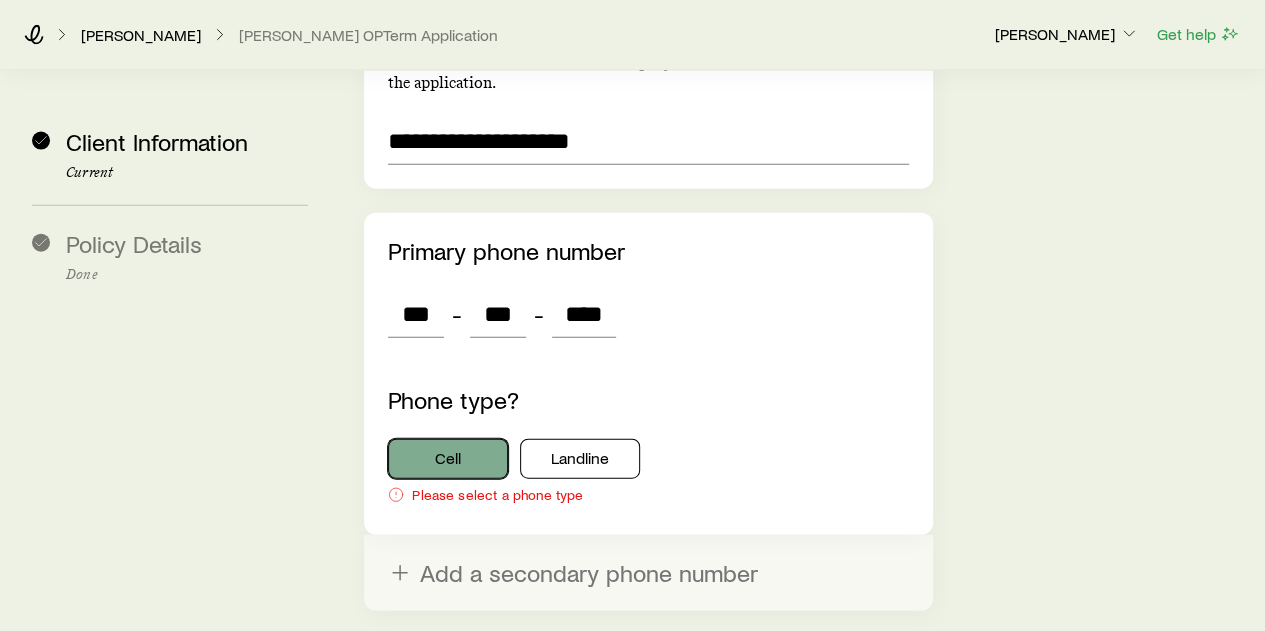 click on "Cell" at bounding box center (448, 459) 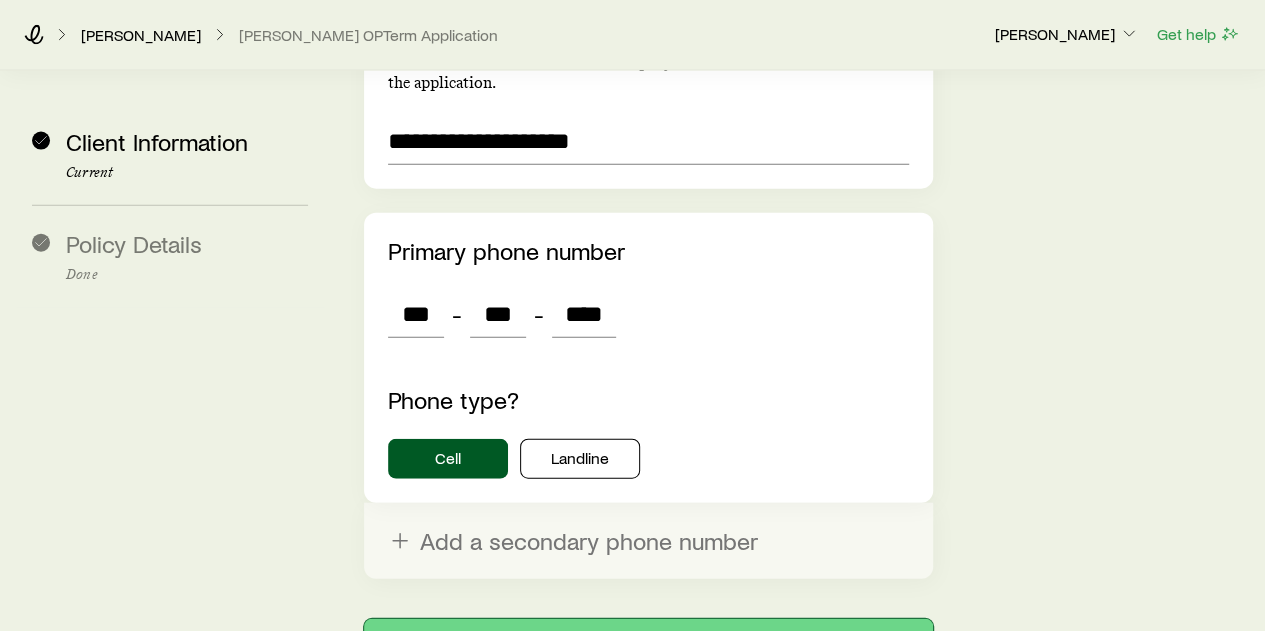 click on "Next: Policy Details" at bounding box center [648, 643] 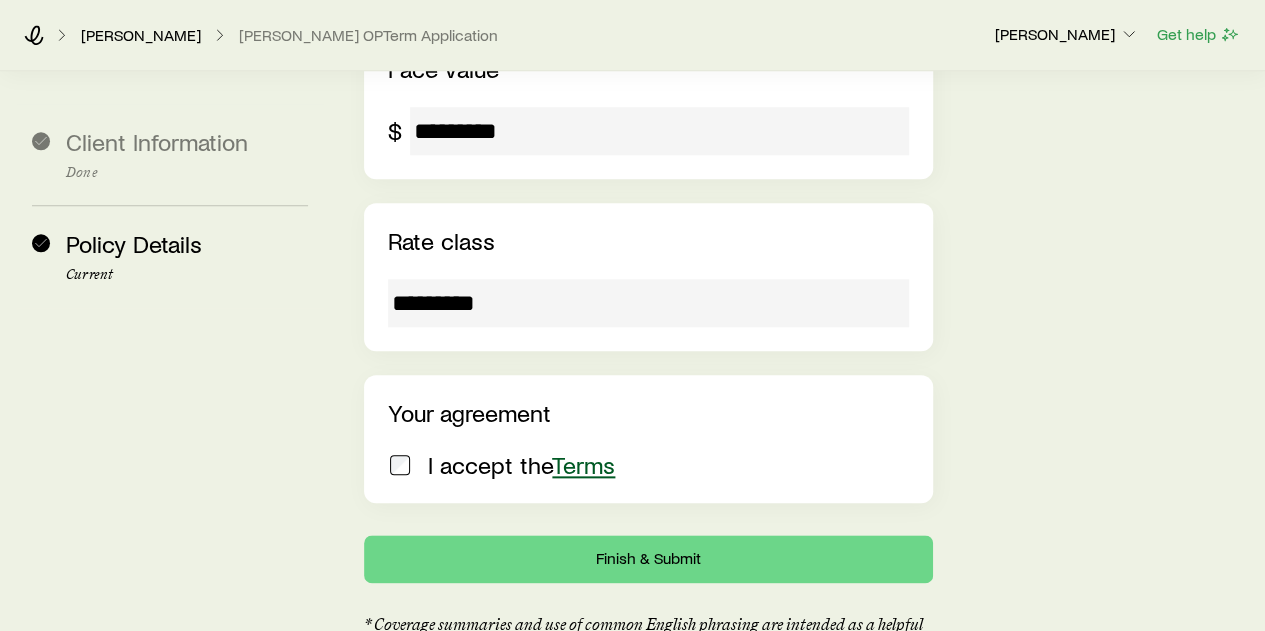 scroll, scrollTop: 977, scrollLeft: 0, axis: vertical 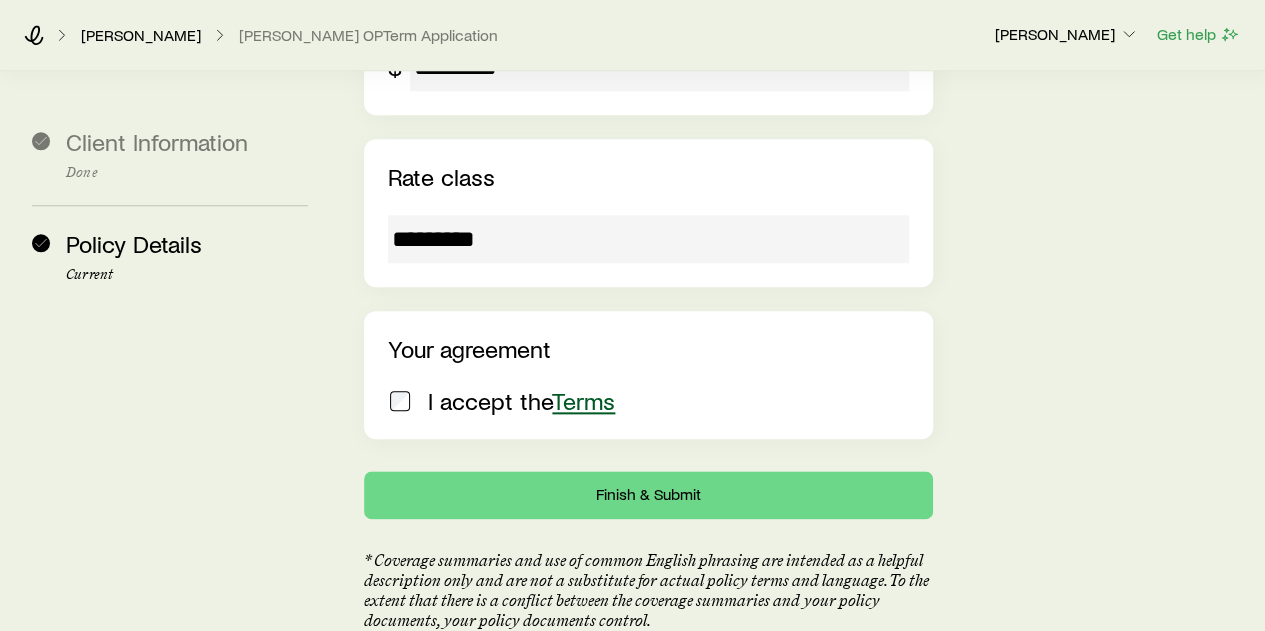 click on "I accept the  Terms" at bounding box center (521, 401) 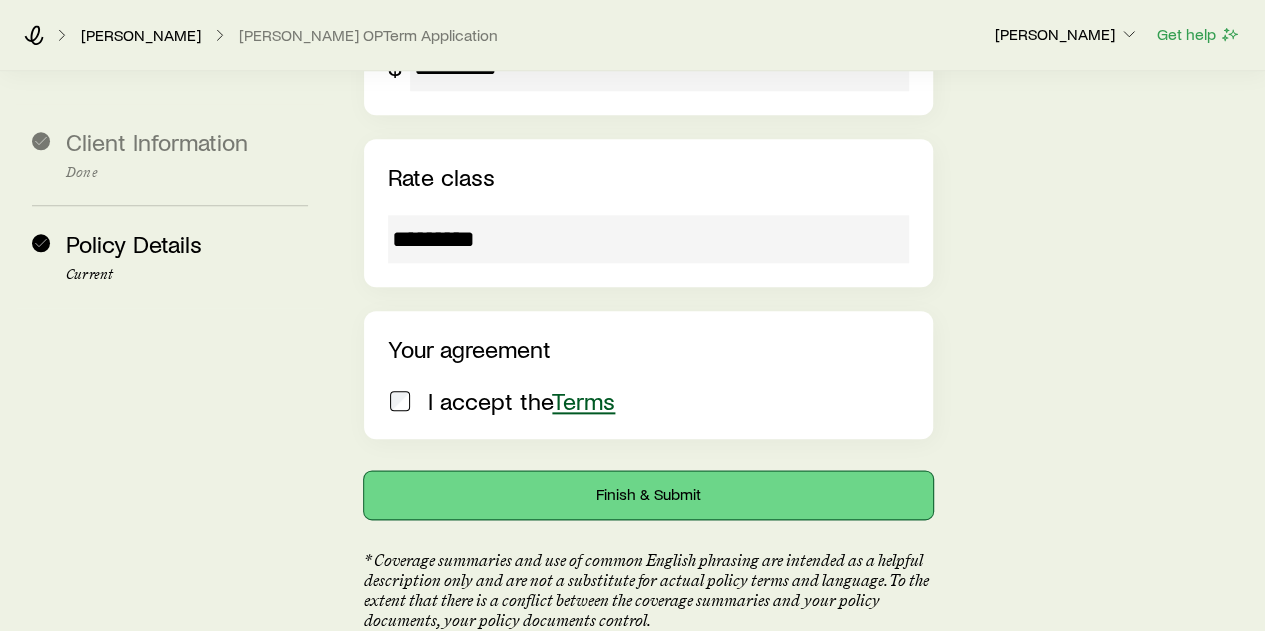click on "Finish & Submit" at bounding box center (648, 495) 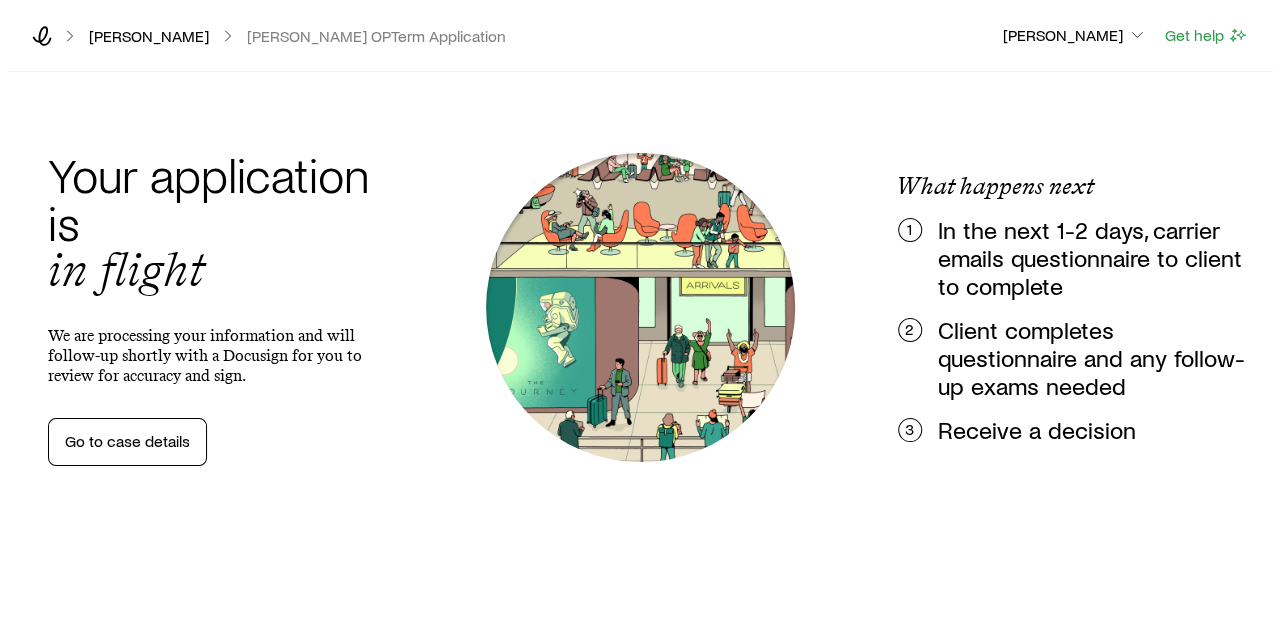 scroll, scrollTop: 0, scrollLeft: 0, axis: both 